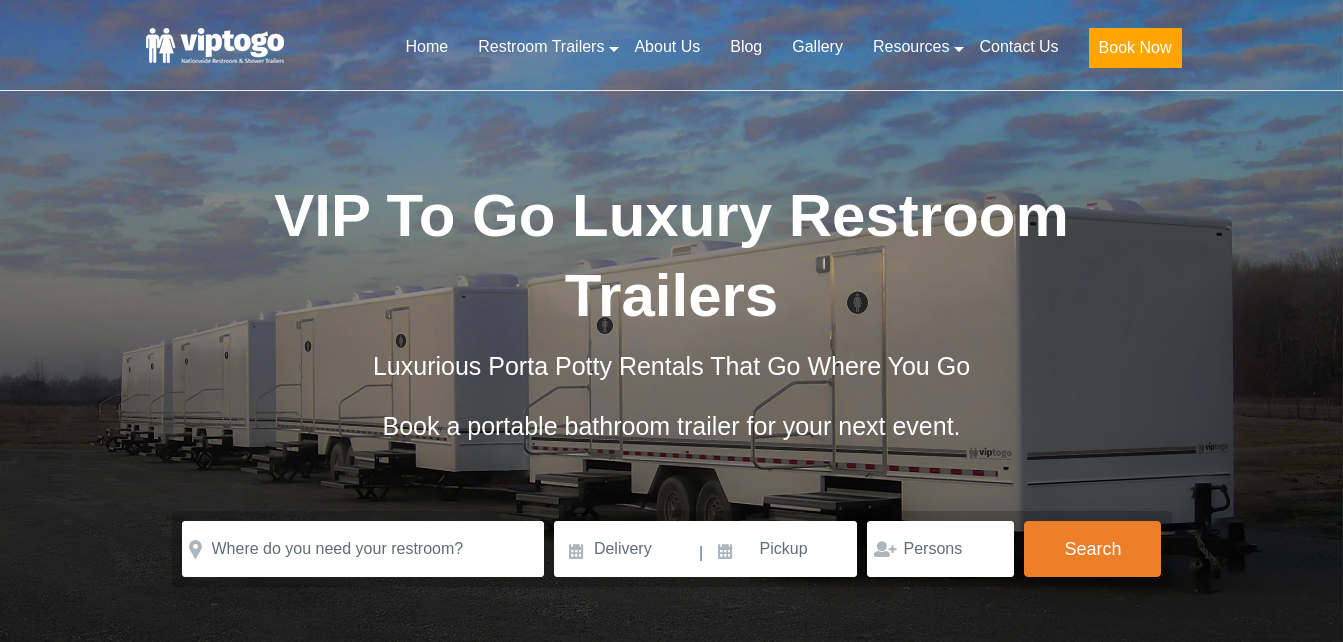 scroll, scrollTop: 0, scrollLeft: 0, axis: both 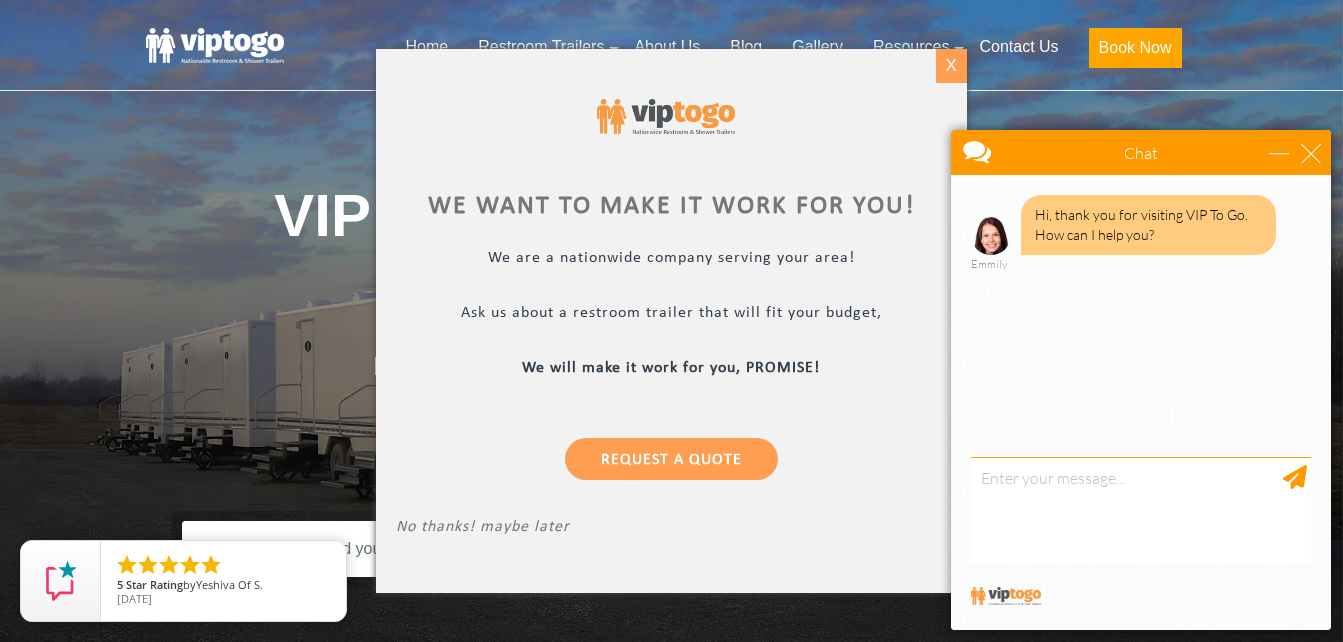 click on "X" at bounding box center (951, 66) 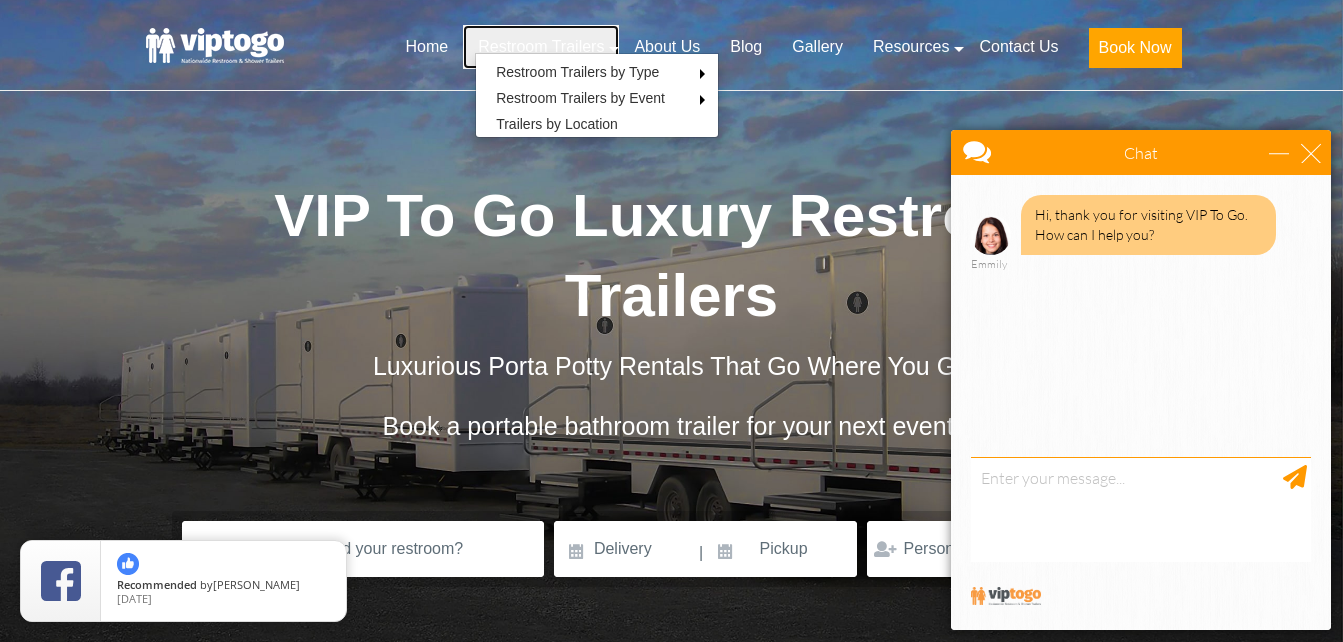 click on "Restroom Trailers" at bounding box center (541, 47) 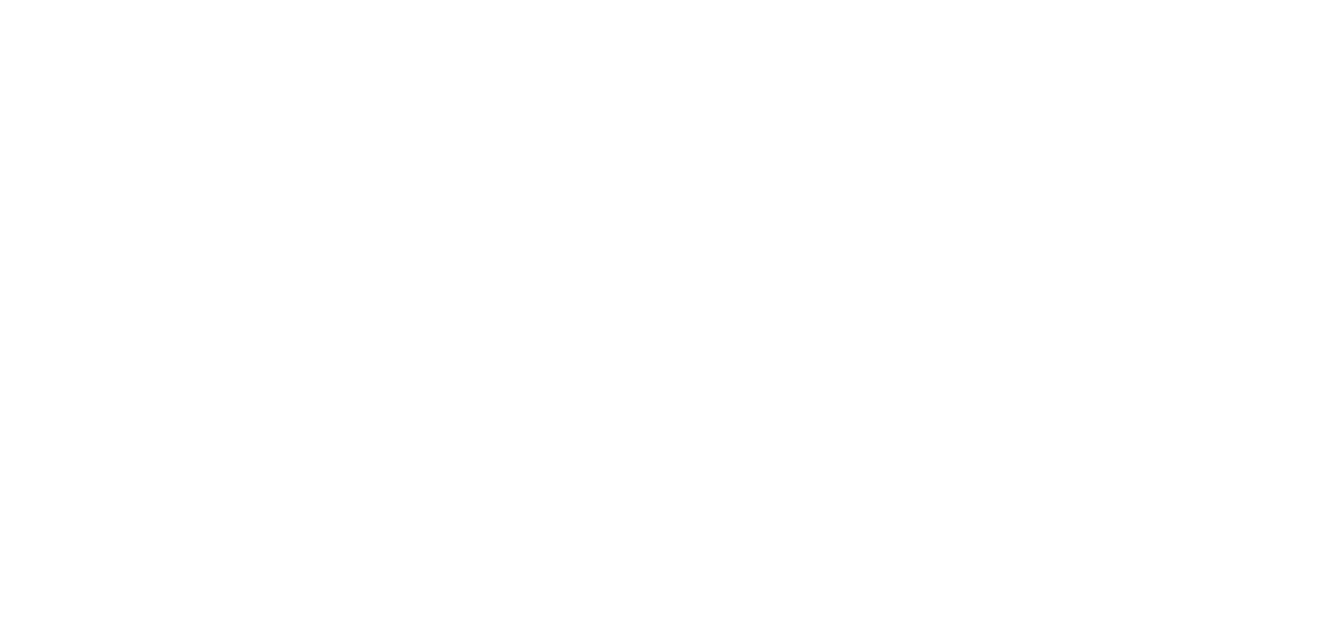 scroll, scrollTop: 0, scrollLeft: 0, axis: both 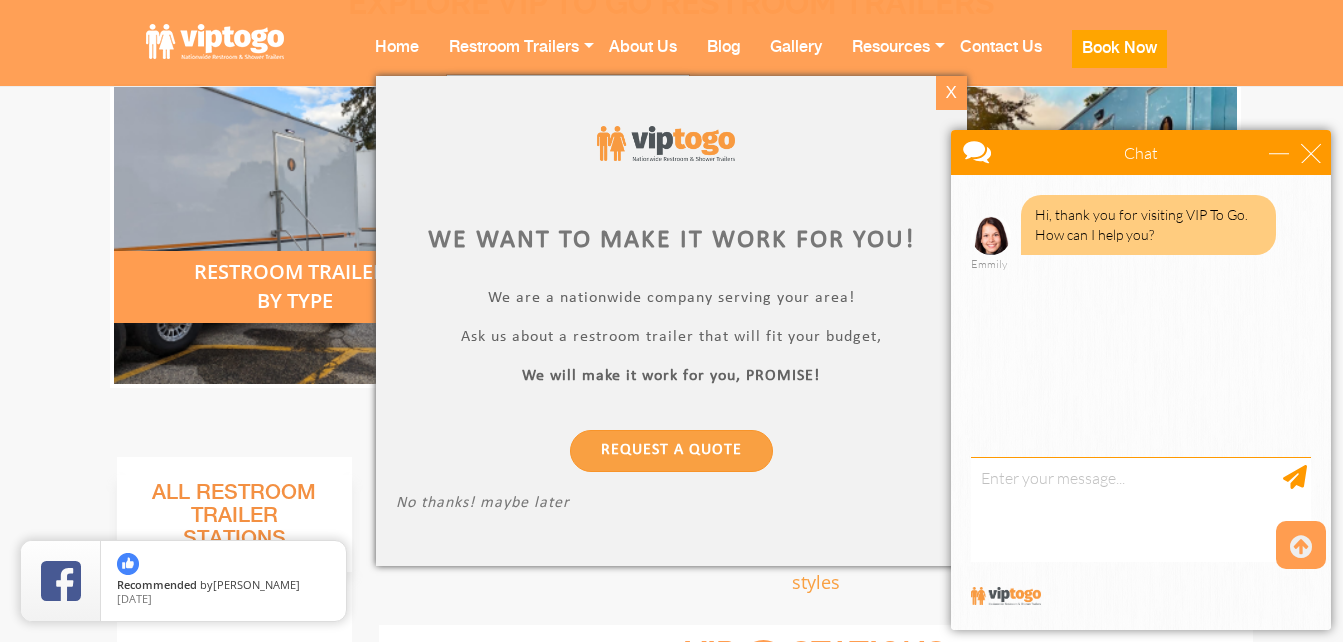 click on "X" at bounding box center [951, 93] 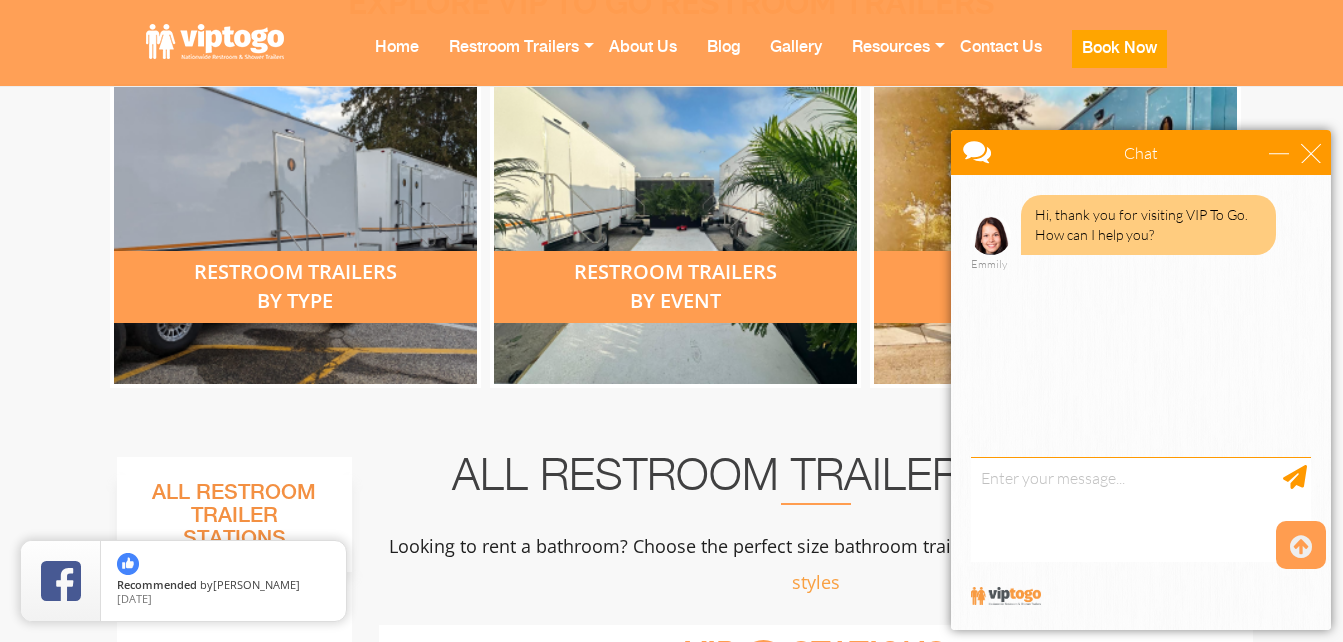click on "restroom trailers  by type" at bounding box center (295, 287) 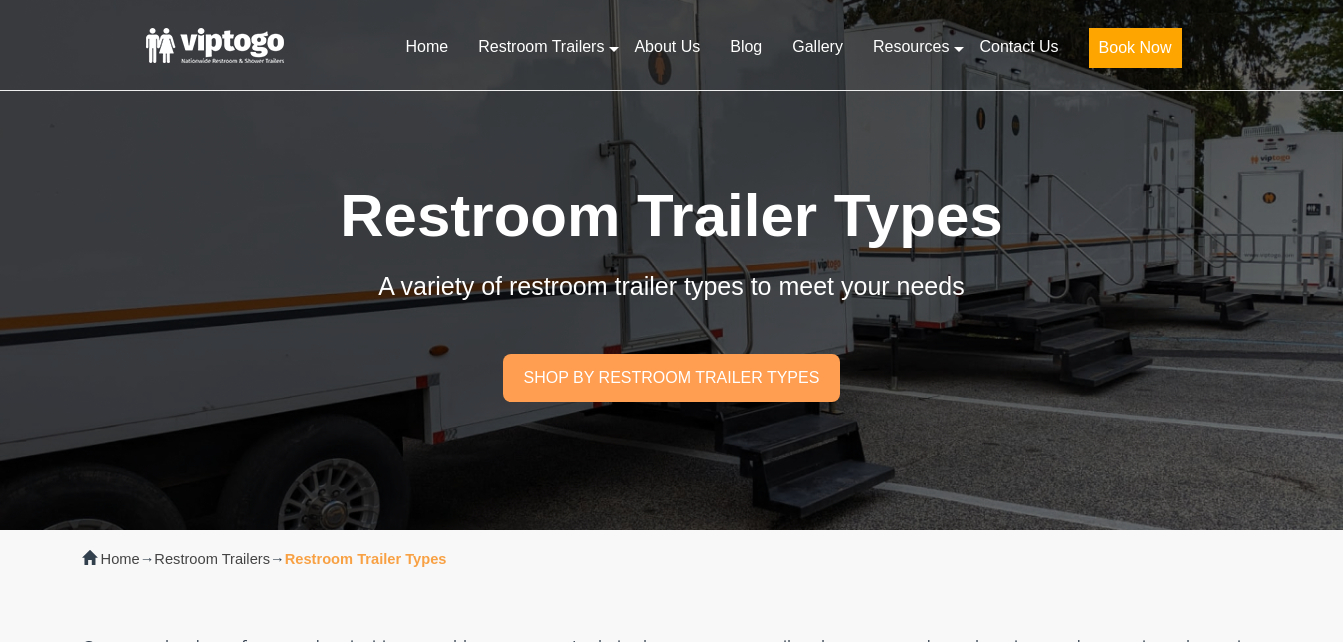 scroll, scrollTop: 0, scrollLeft: 0, axis: both 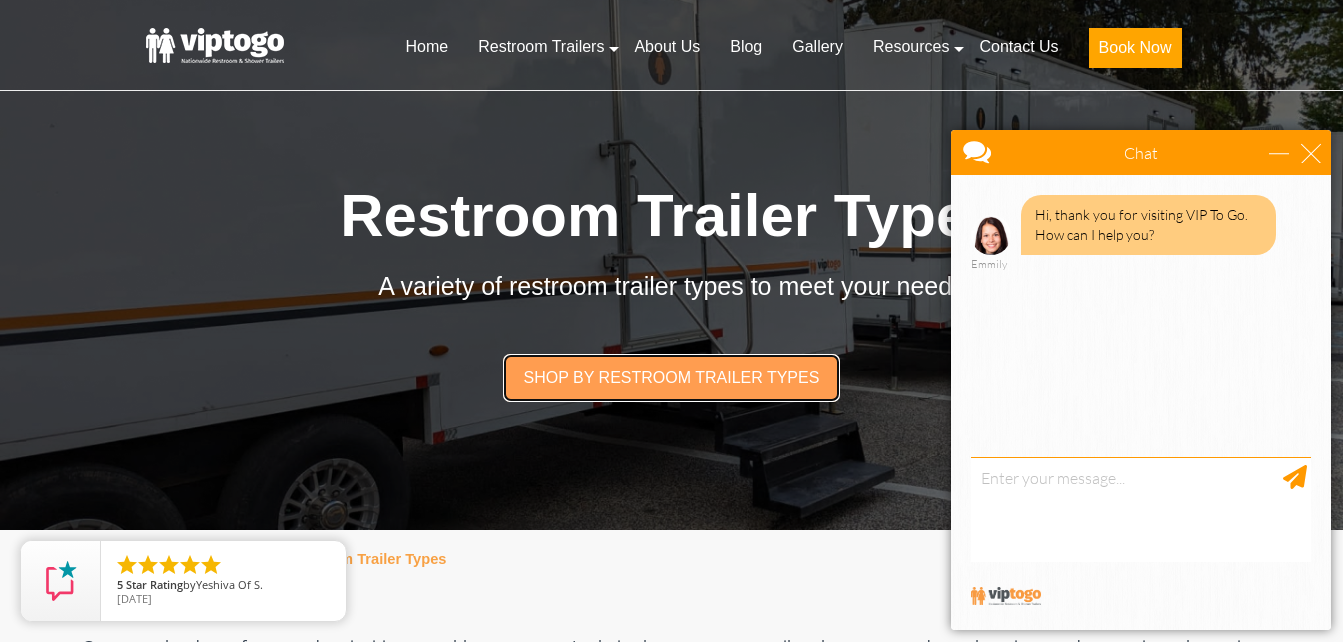 click on "Shop by restroom trailer types" at bounding box center [671, 377] 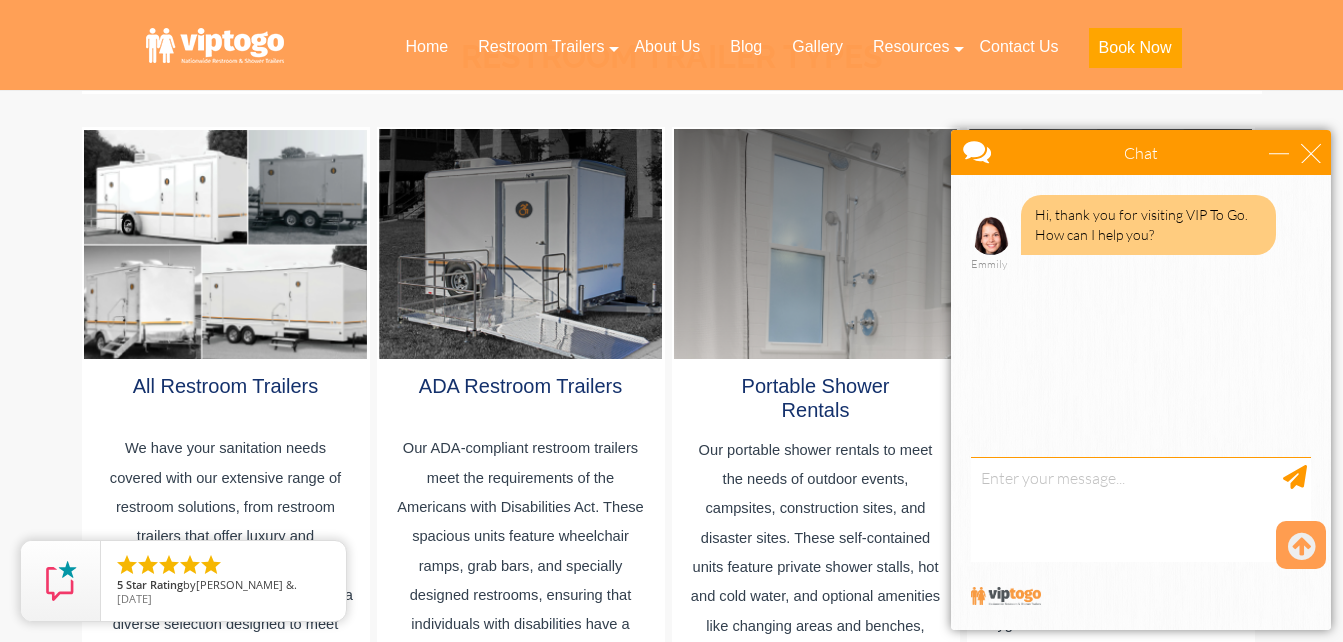 scroll, scrollTop: 1065, scrollLeft: 0, axis: vertical 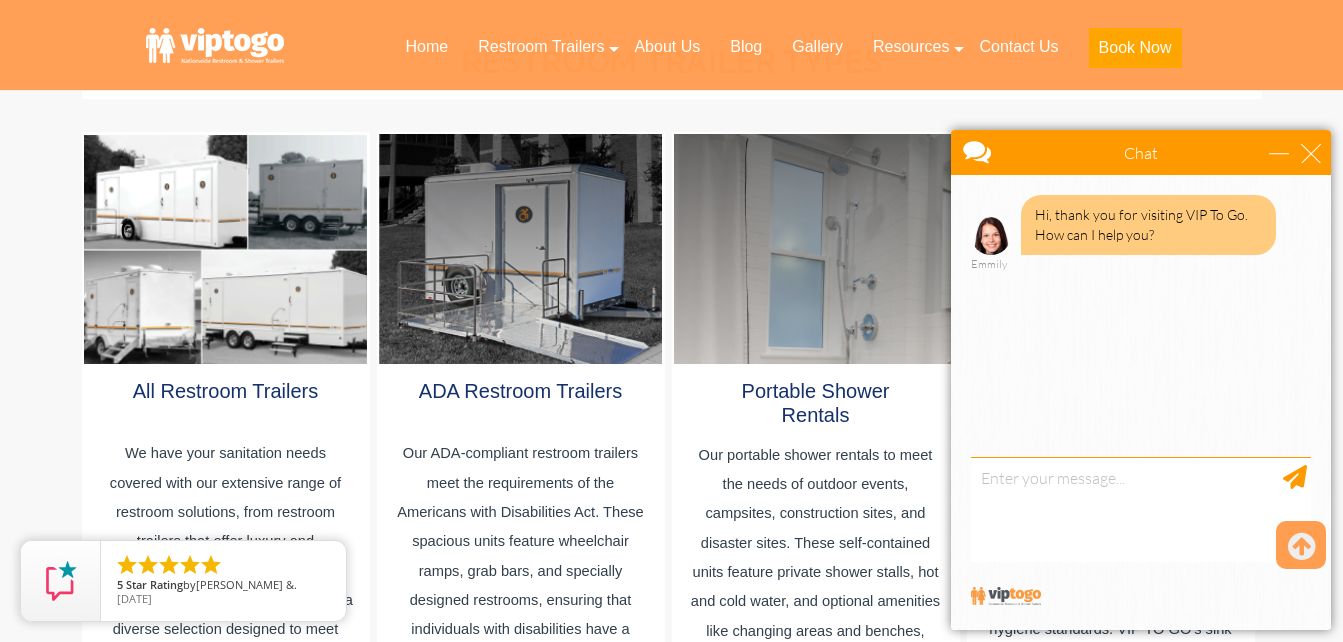 click at bounding box center [225, 249] 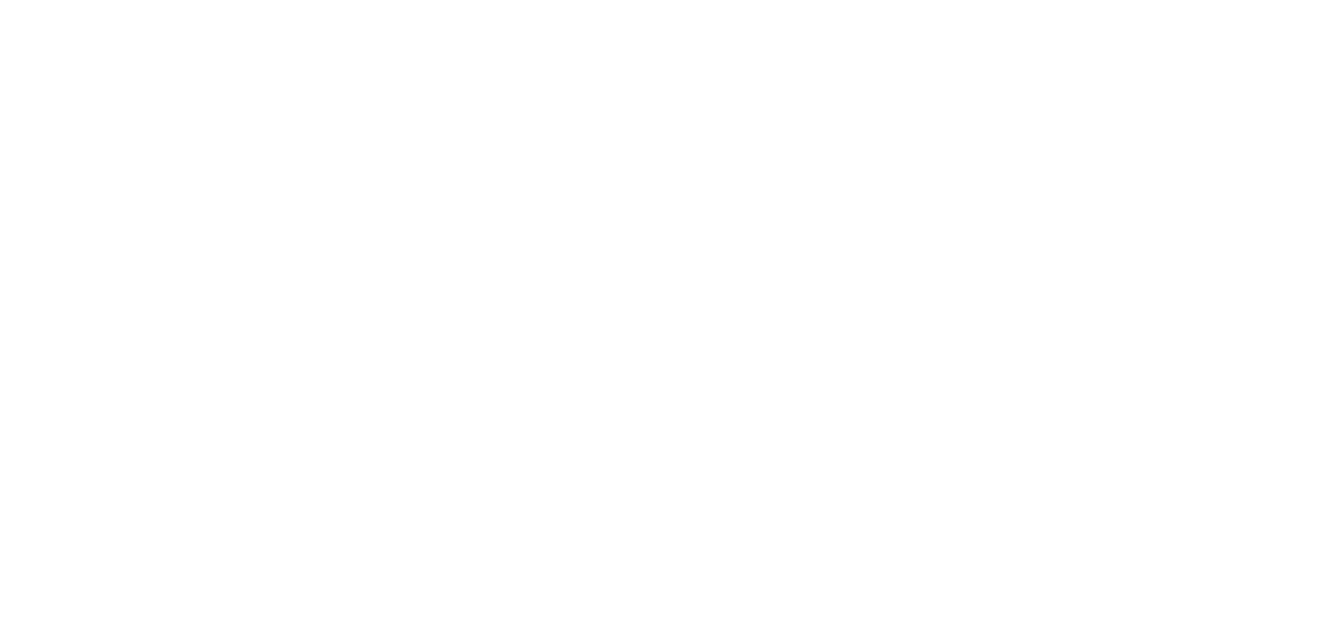 scroll, scrollTop: 0, scrollLeft: 0, axis: both 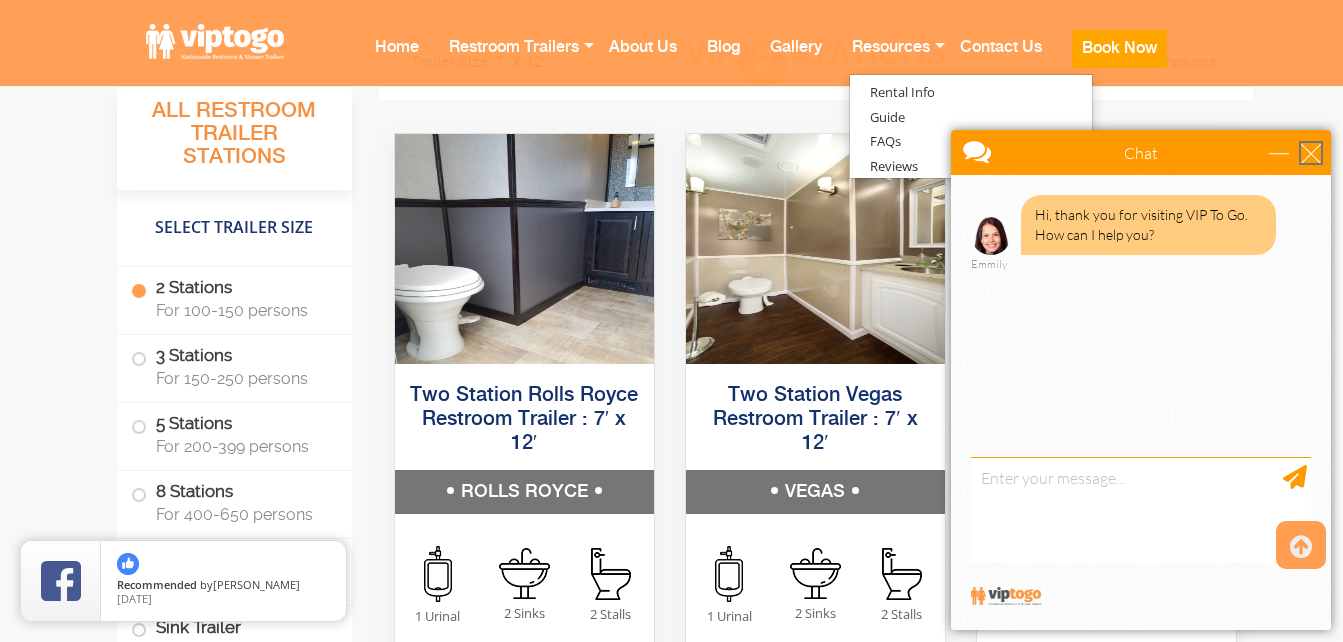 click at bounding box center [1311, 153] 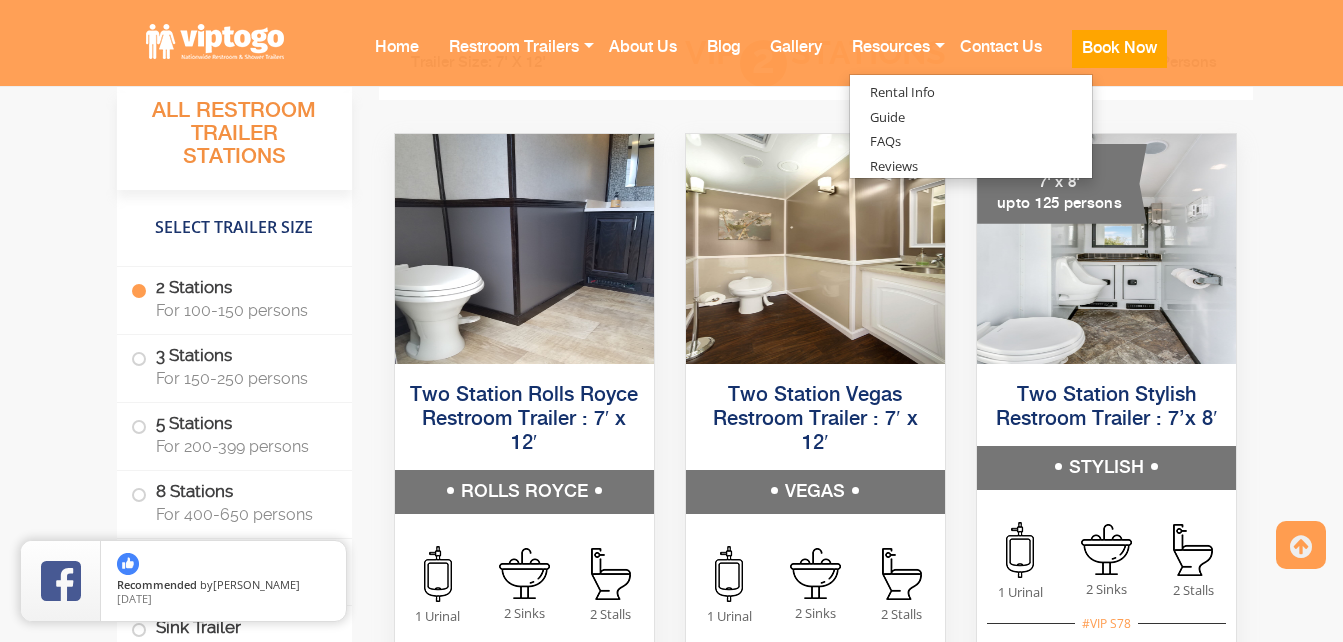 scroll, scrollTop: 0, scrollLeft: 0, axis: both 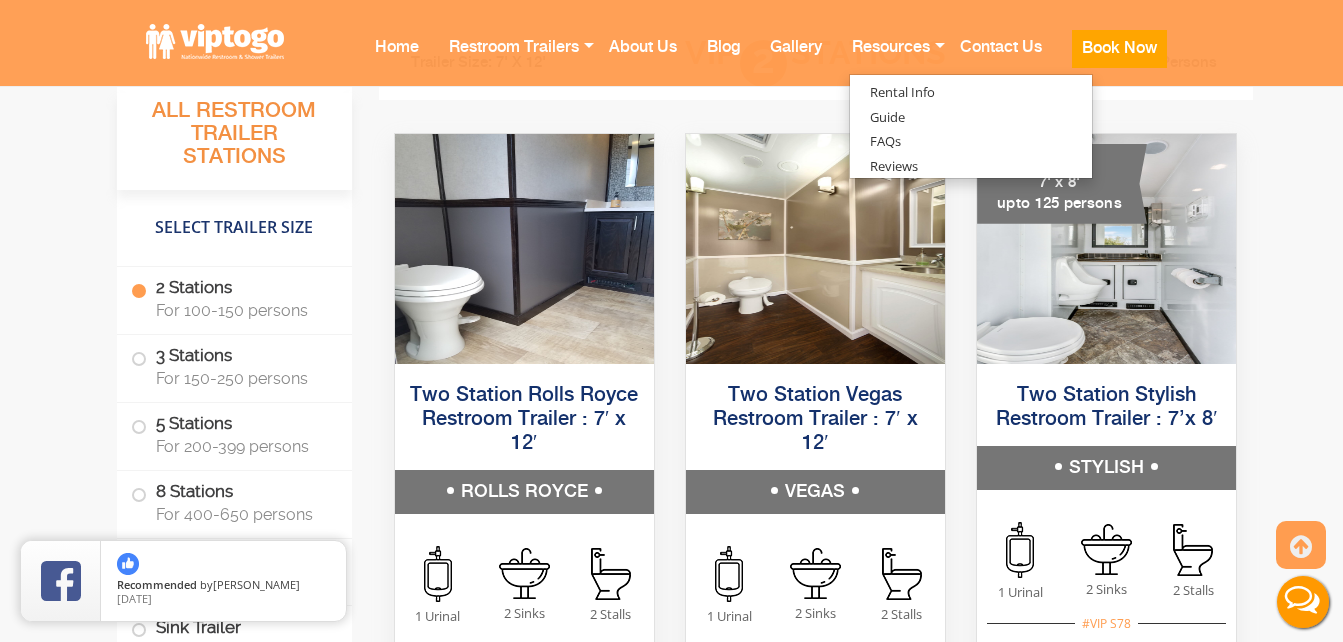 click at bounding box center [139, 291] 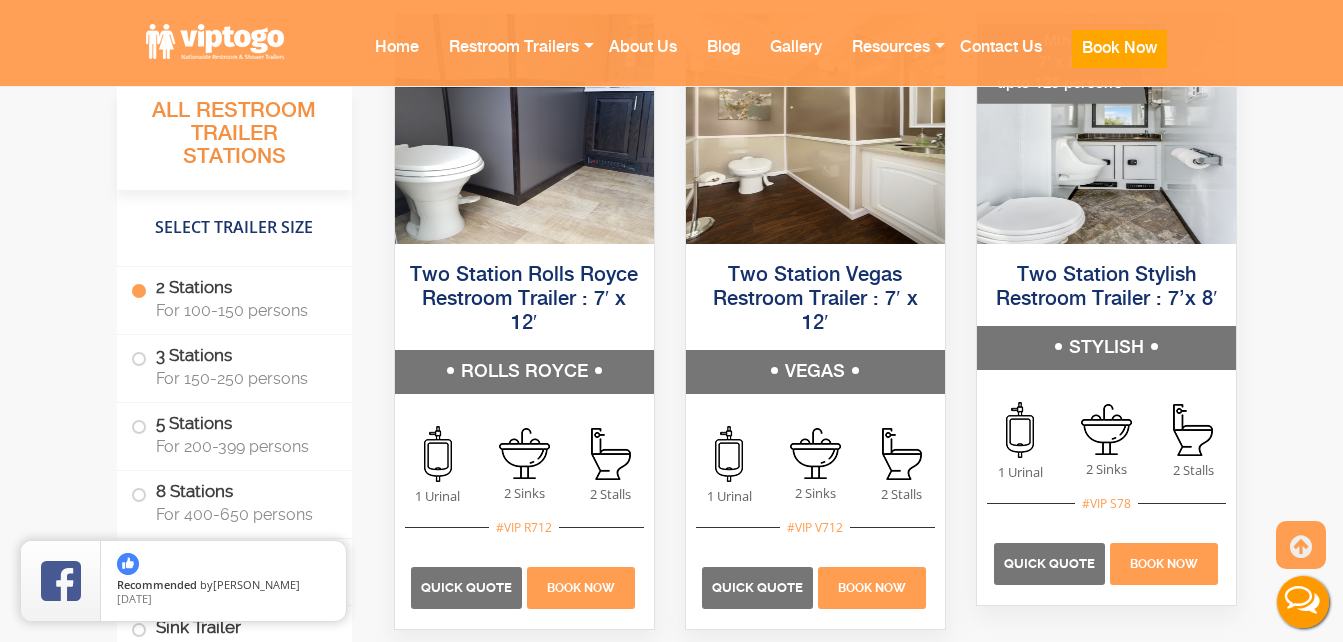 scroll, scrollTop: 1600, scrollLeft: 0, axis: vertical 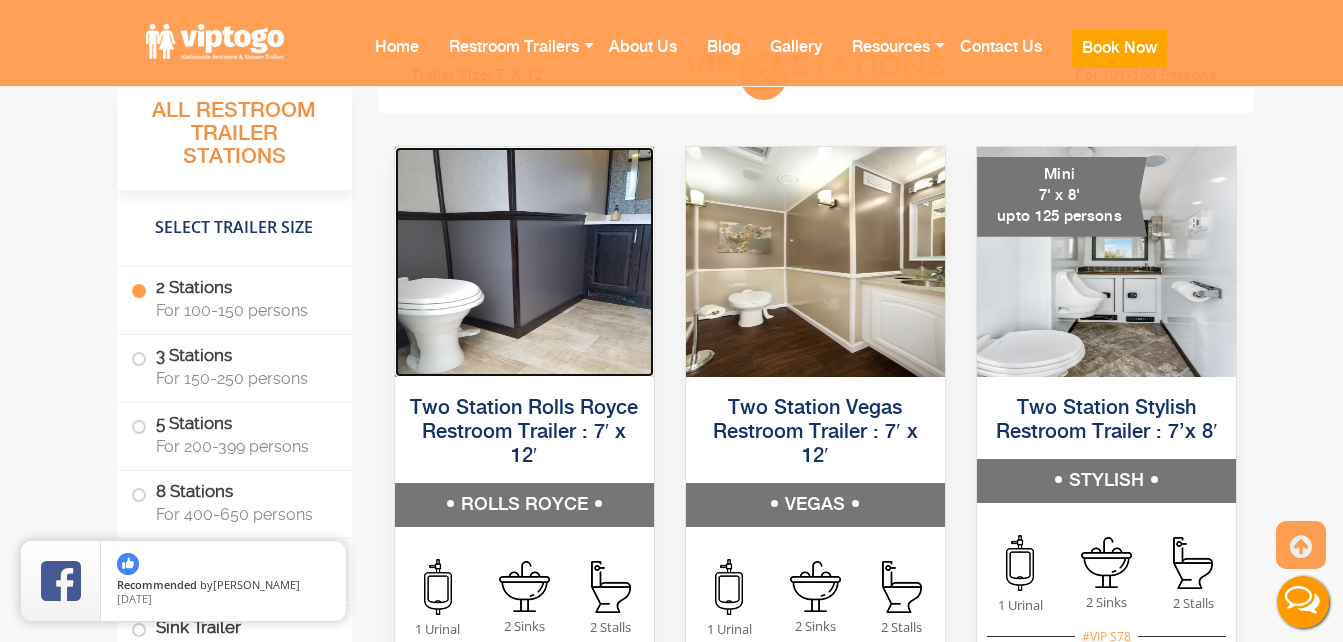 click at bounding box center [524, 262] 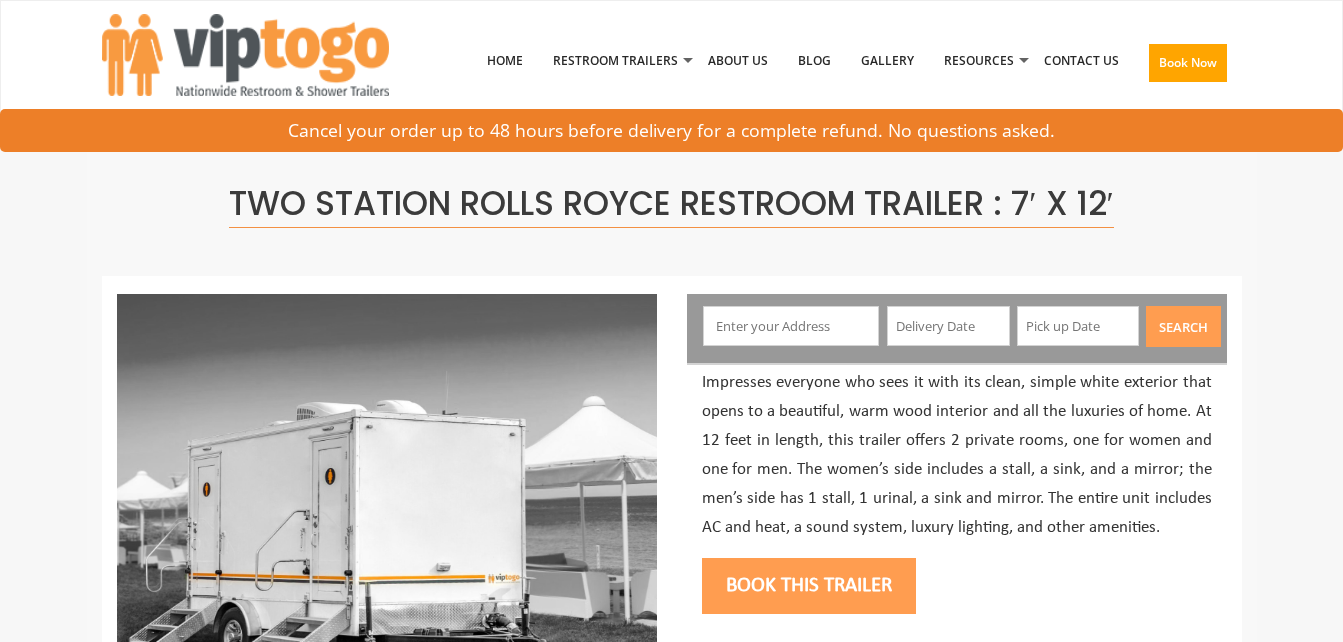 scroll, scrollTop: 0, scrollLeft: 0, axis: both 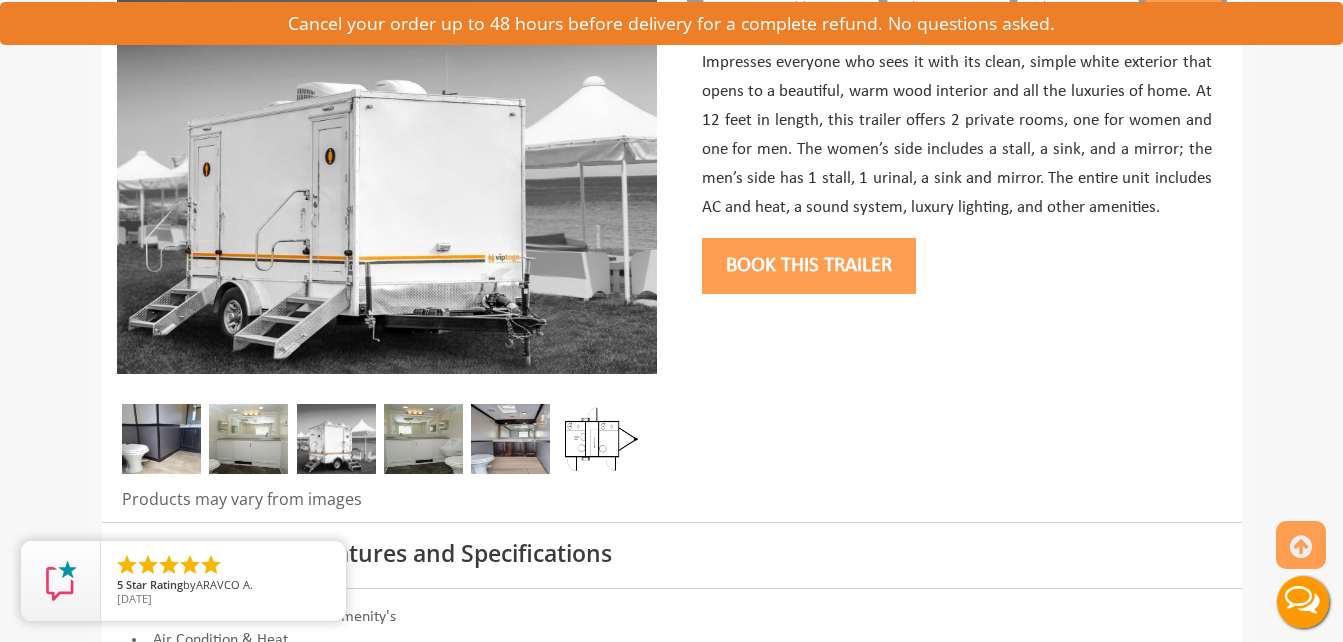 click at bounding box center [248, 439] 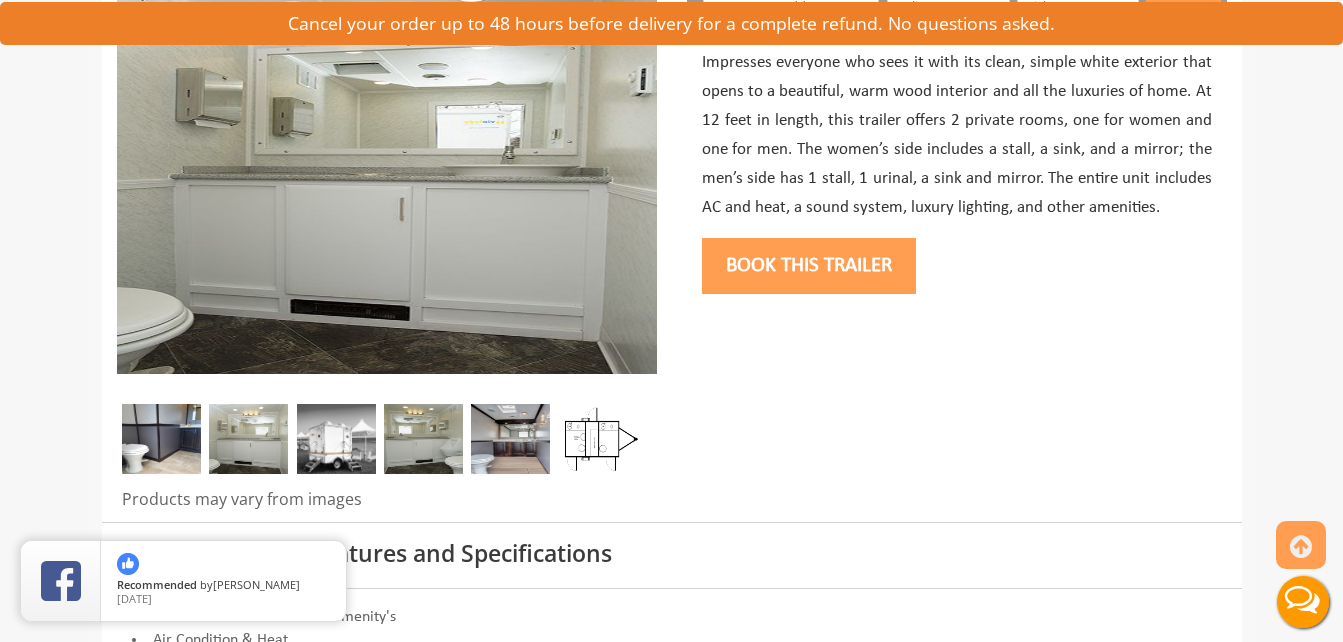 click at bounding box center (336, 439) 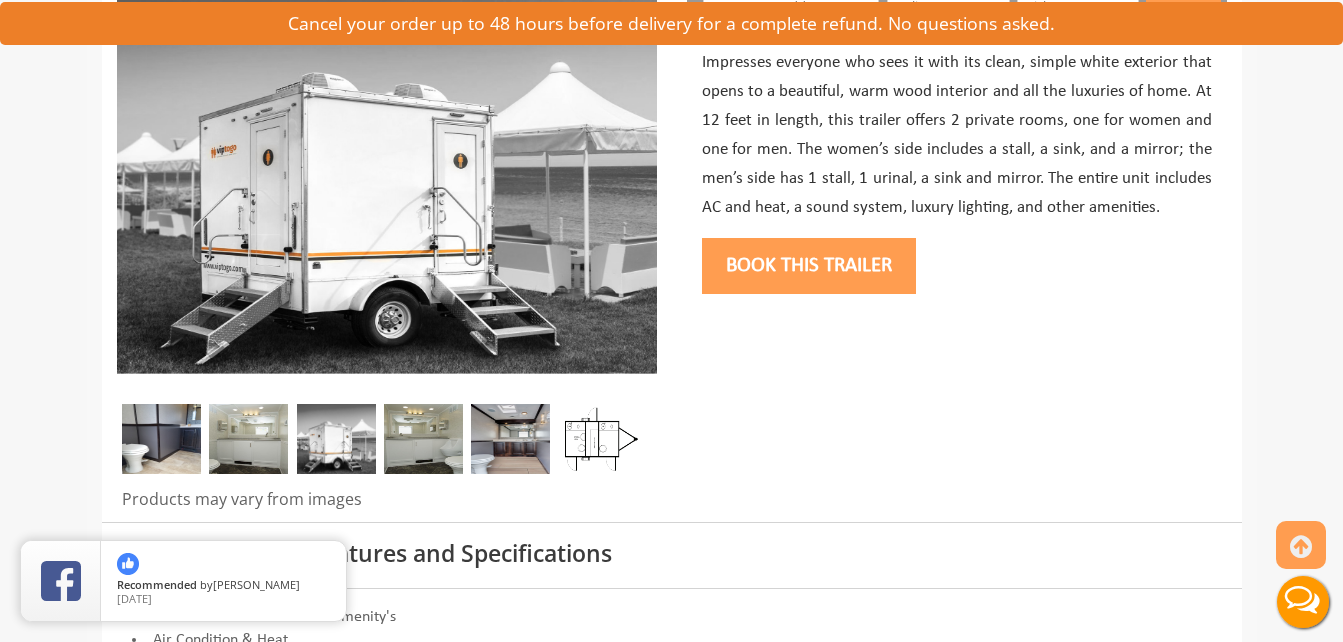 click at bounding box center (423, 439) 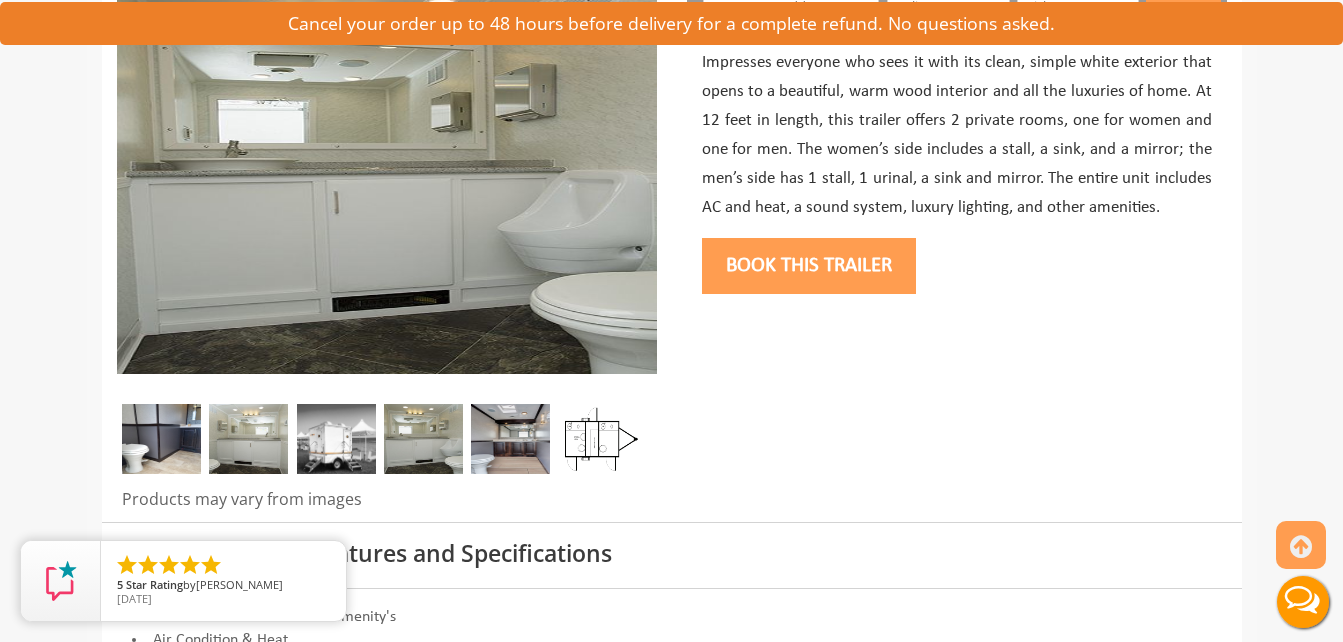 click at bounding box center (510, 439) 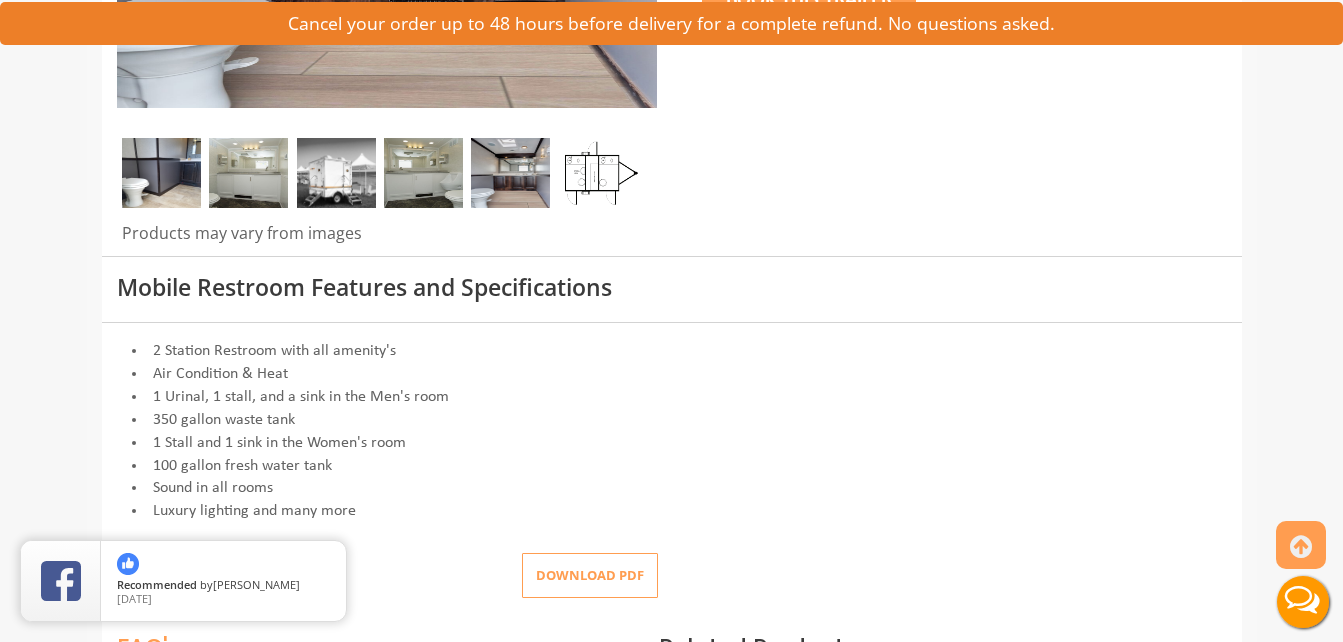 scroll, scrollTop: 666, scrollLeft: 0, axis: vertical 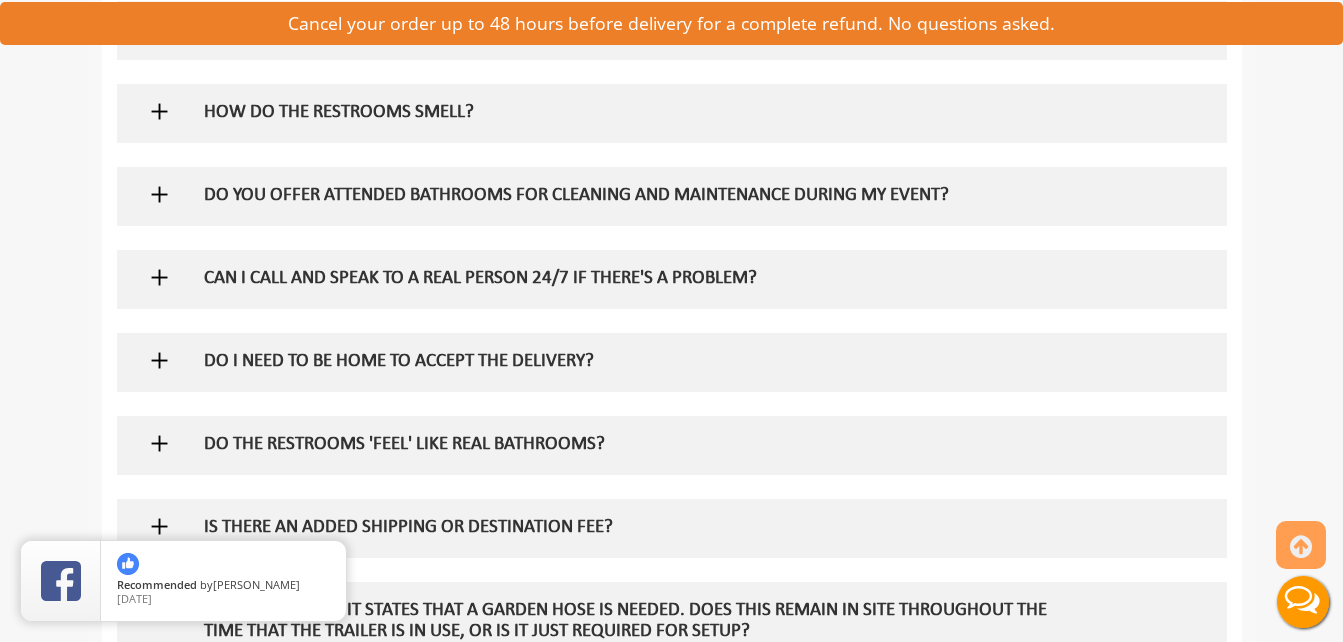click on "Live Chat" at bounding box center (1303, 602) 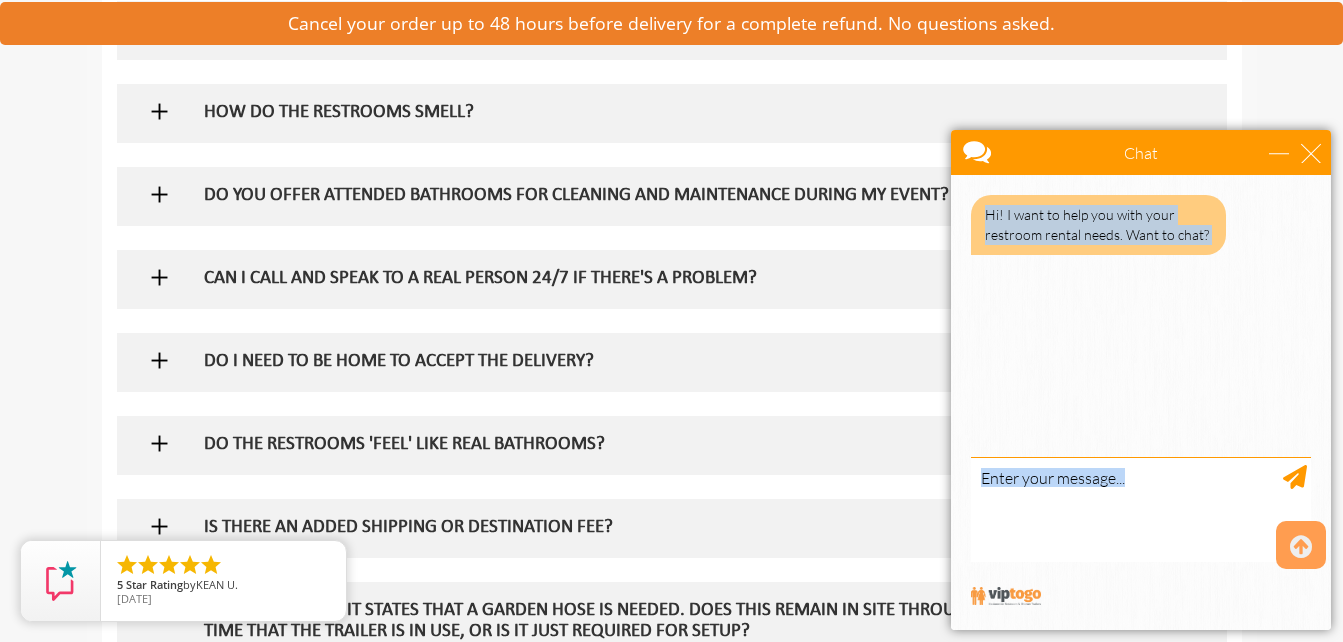 drag, startPoint x: 996, startPoint y: 426, endPoint x: 1298, endPoint y: 471, distance: 305.33423 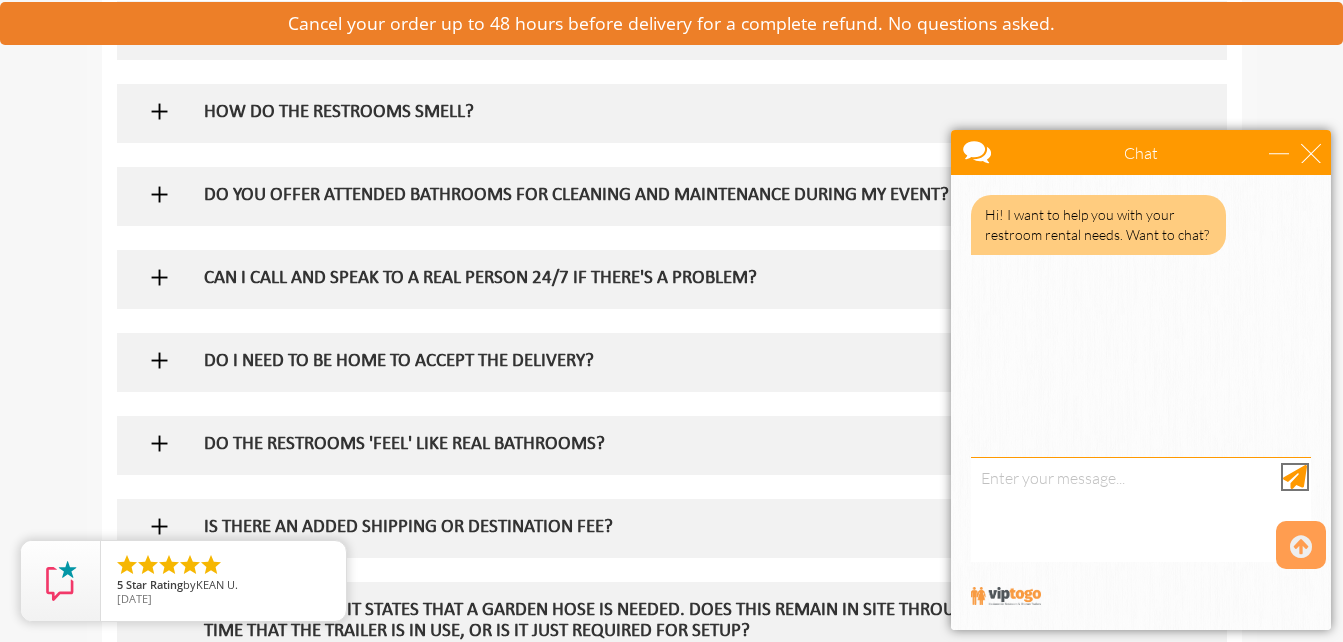 click at bounding box center (1295, 477) 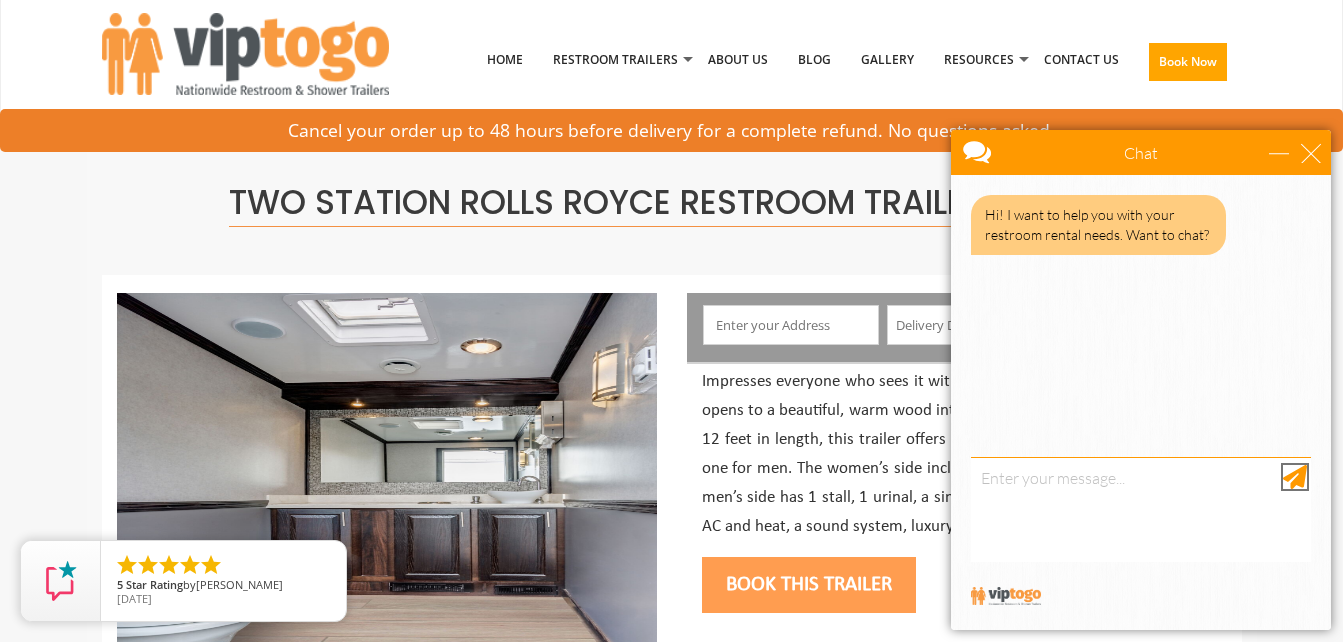 scroll, scrollTop: 0, scrollLeft: 0, axis: both 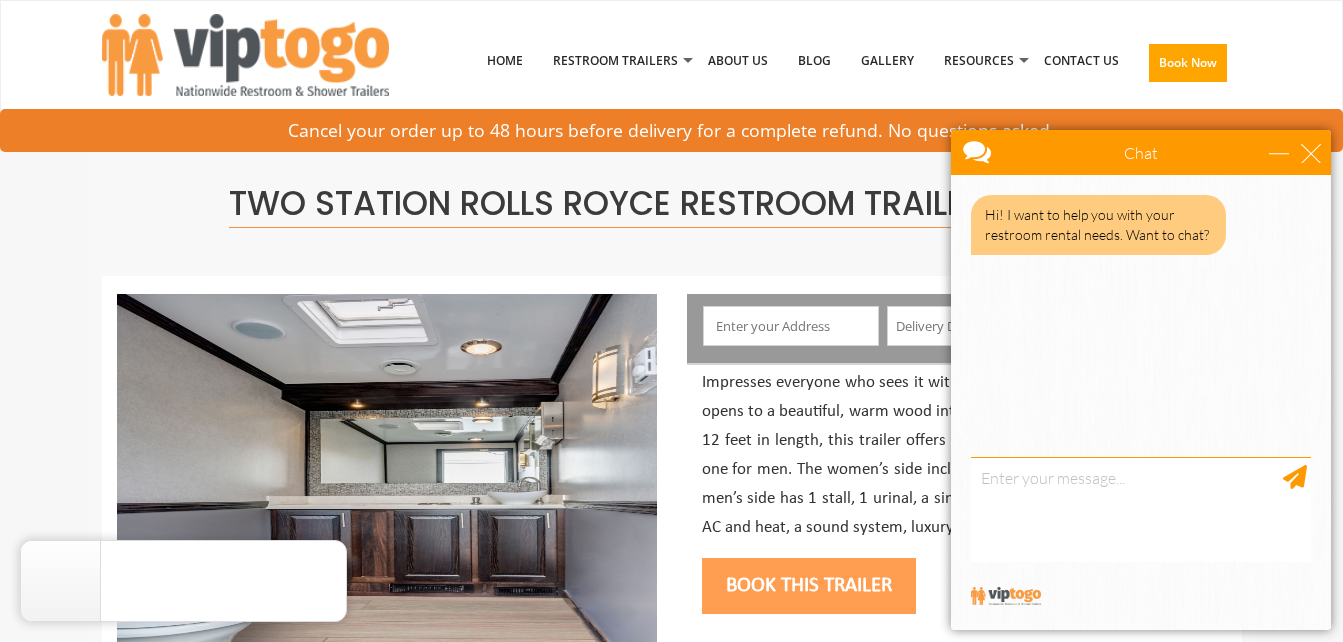 click on "Hi! I want to help you with your restroom rental needs. Want to chat?" at bounding box center [1141, 312] 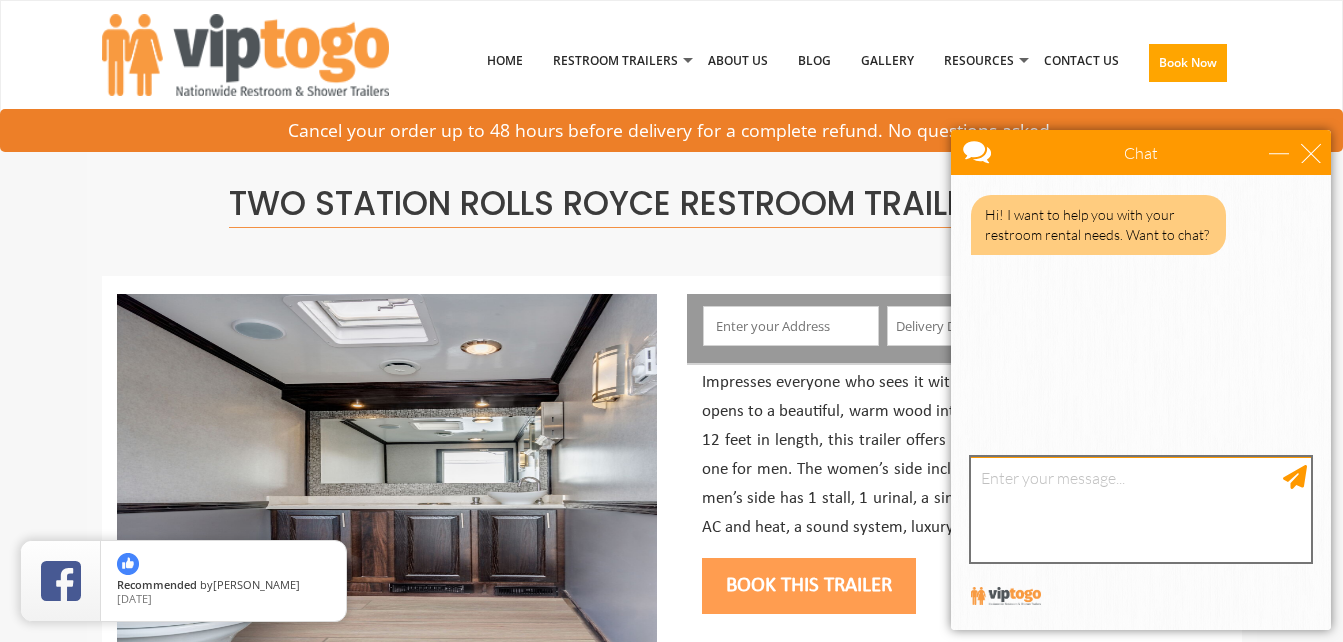 click at bounding box center (1141, 509) 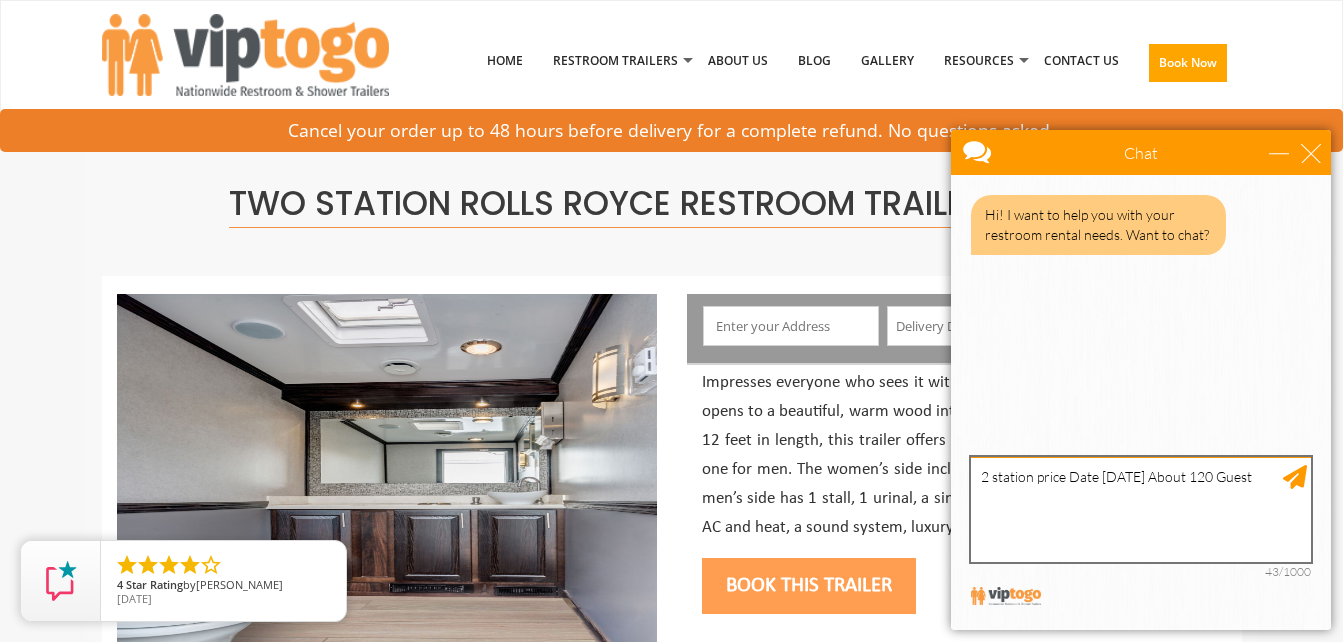 click on "2 station price Date Aug 23 About 120 Guest" at bounding box center [1141, 509] 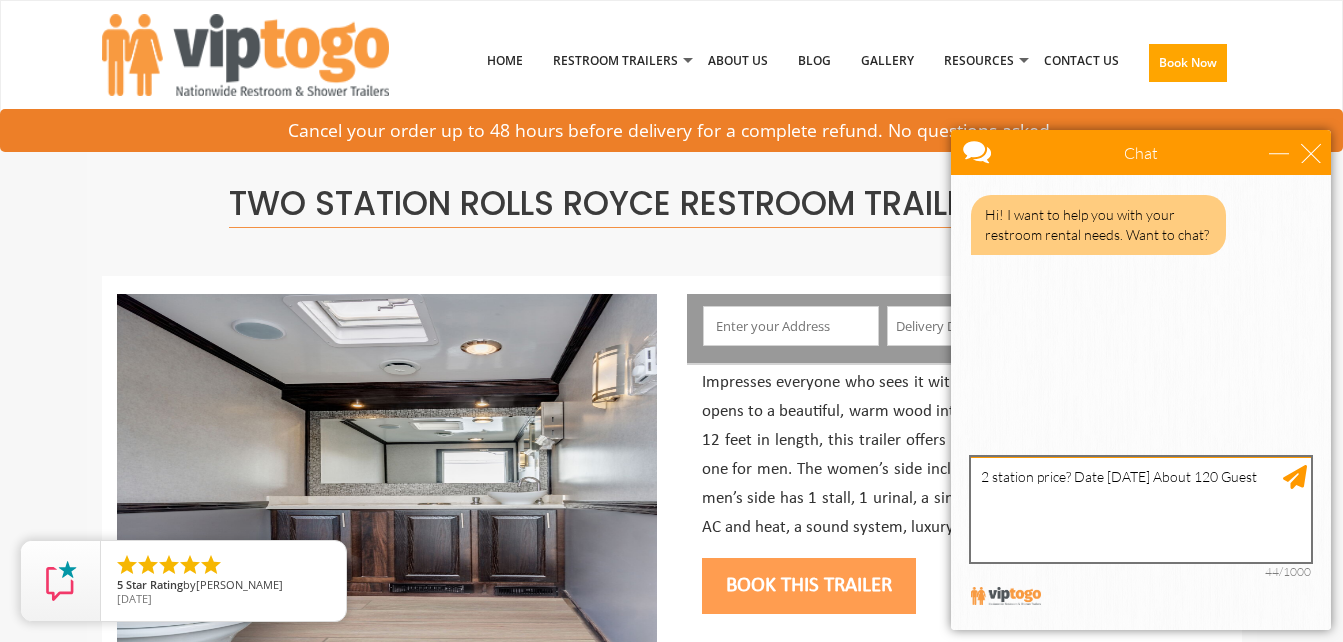 type on "2 station price? Date [DATE] About 120 Guest" 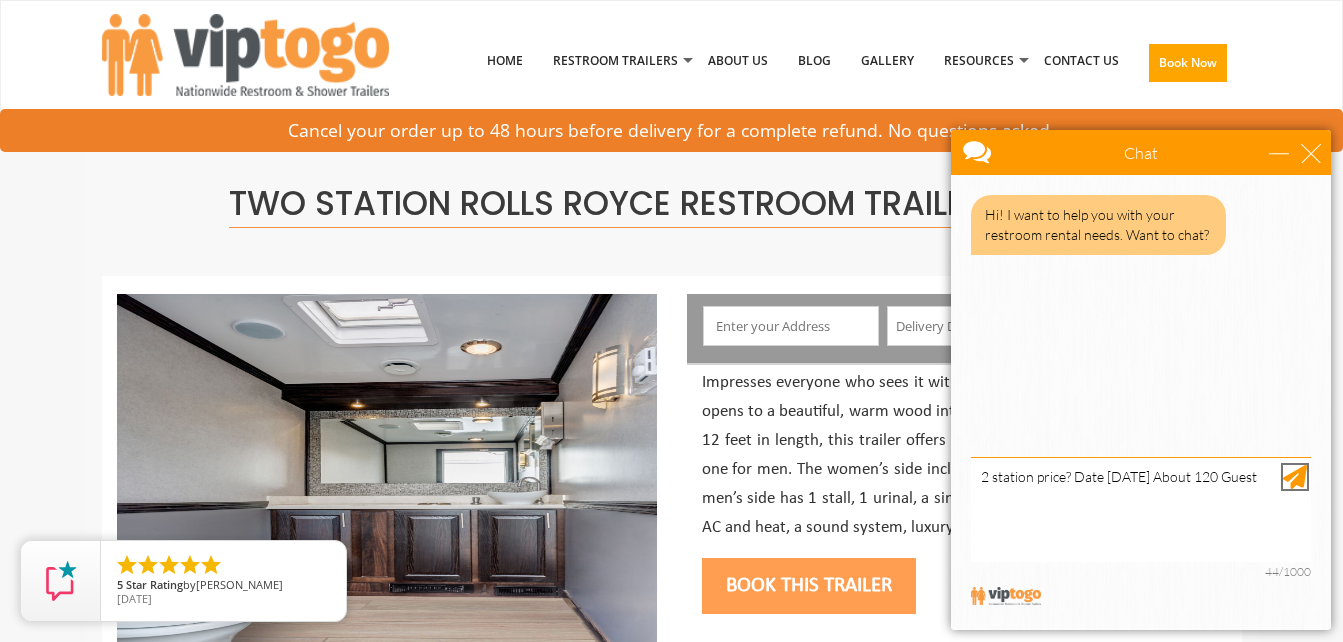 click at bounding box center [1295, 477] 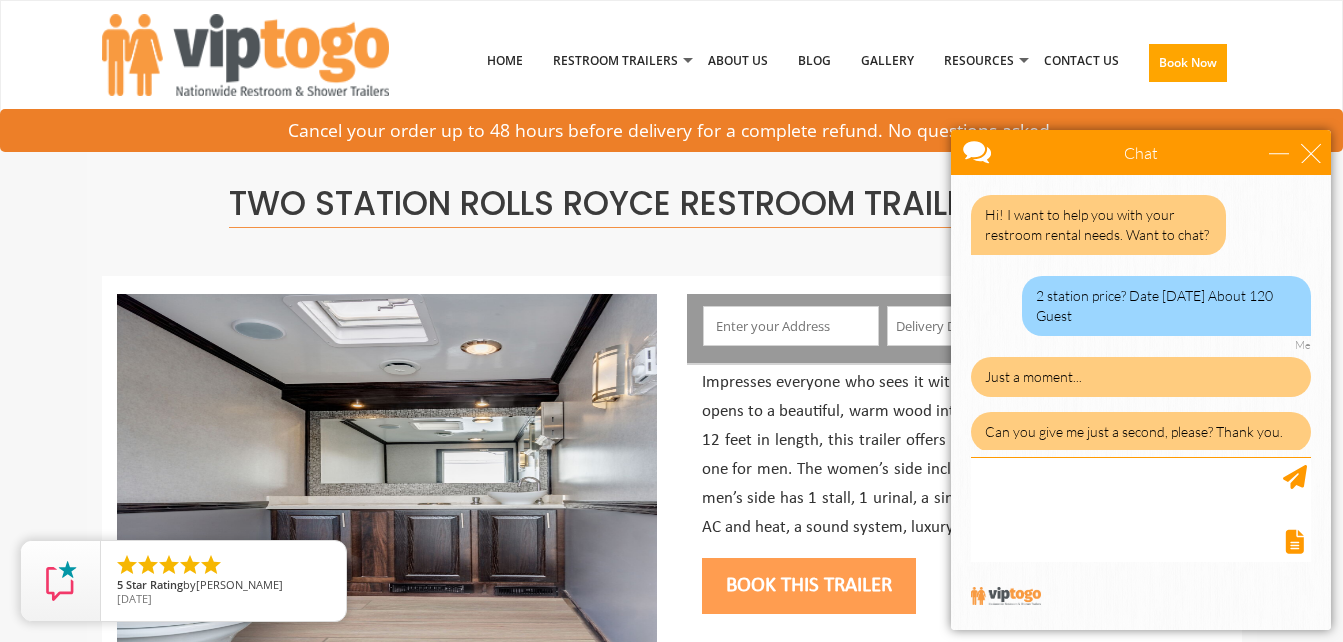 scroll, scrollTop: 17, scrollLeft: 0, axis: vertical 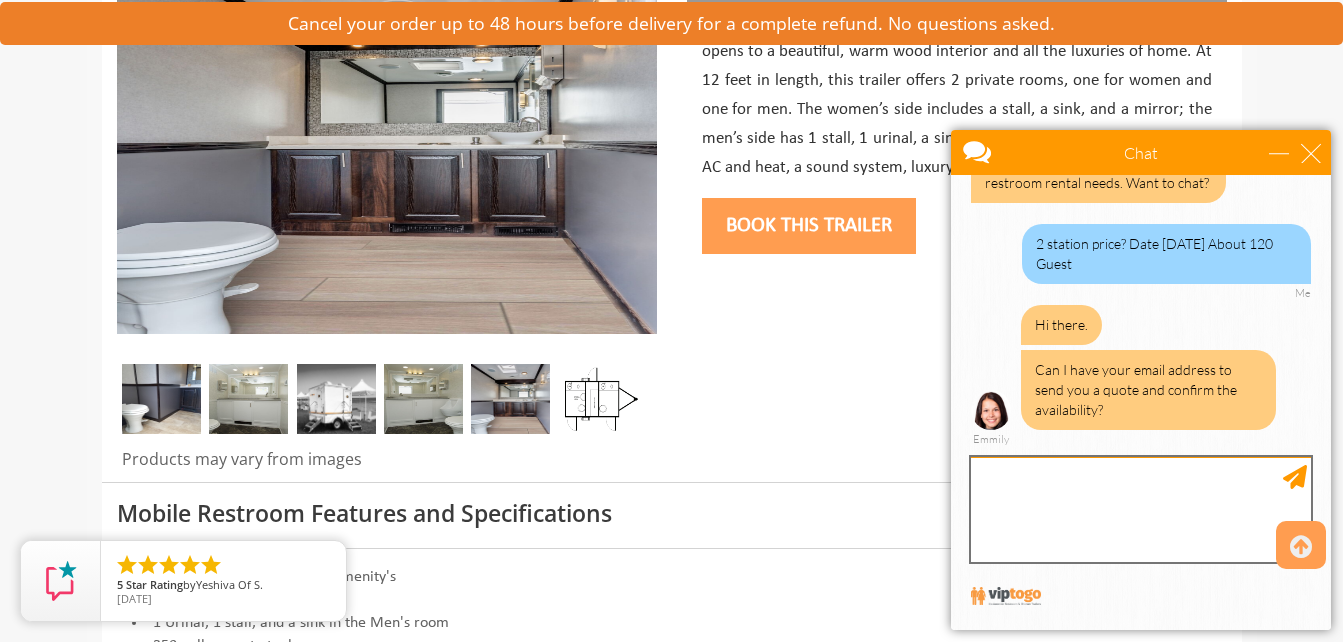 click at bounding box center [1141, 509] 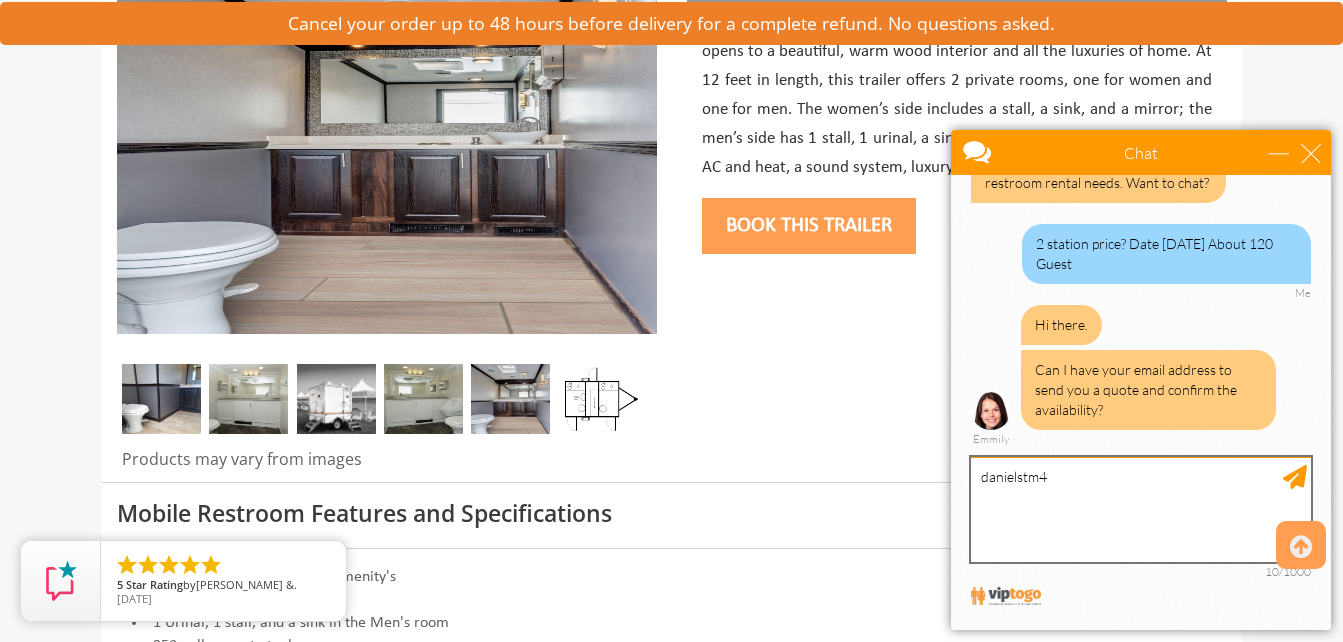 scroll, scrollTop: 52, scrollLeft: 0, axis: vertical 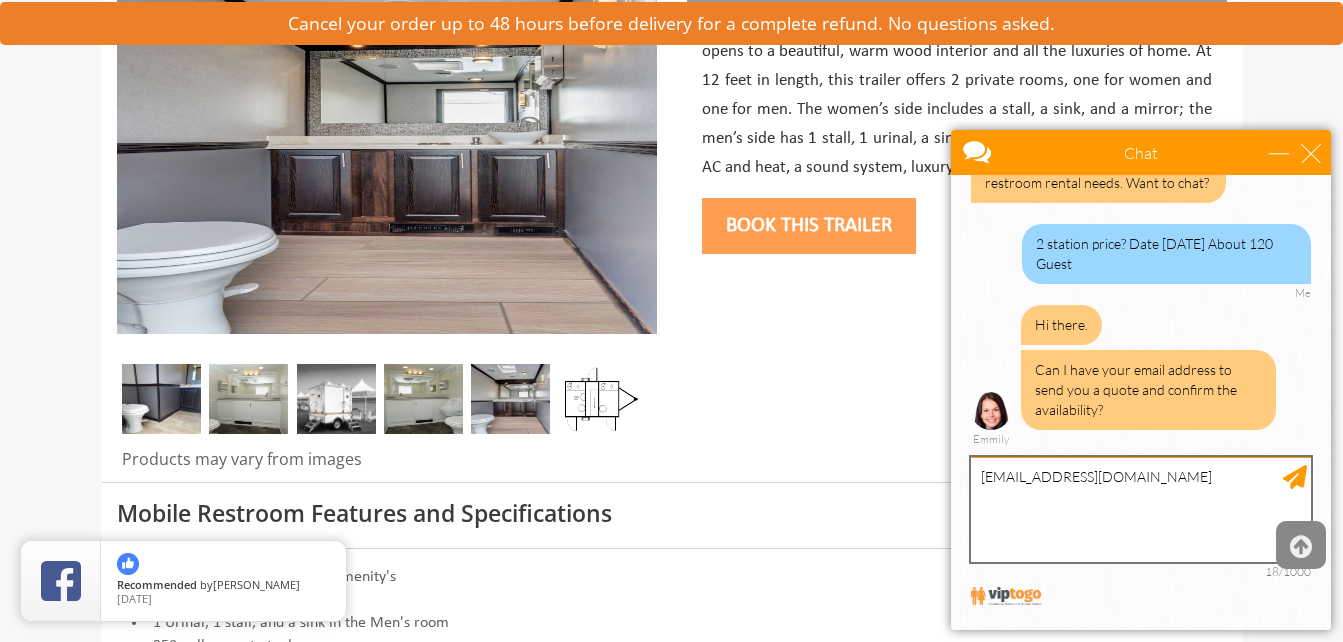 type on "[EMAIL_ADDRESS][DOMAIN_NAME]" 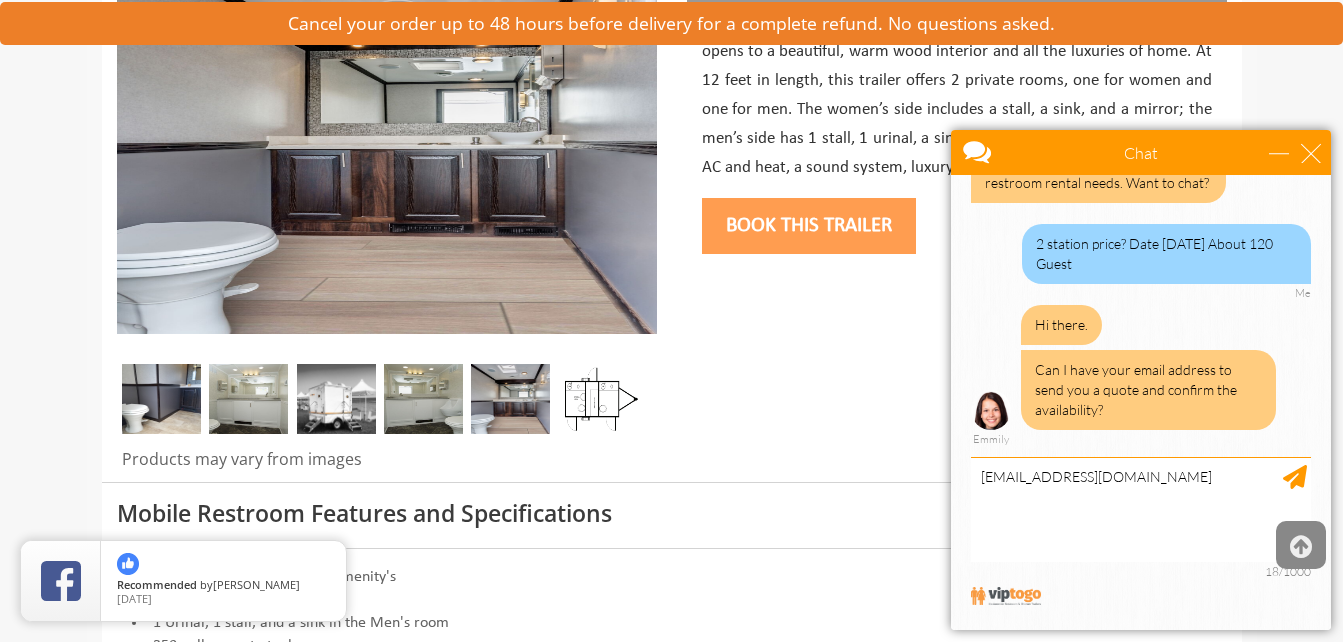 click at bounding box center [1301, 547] 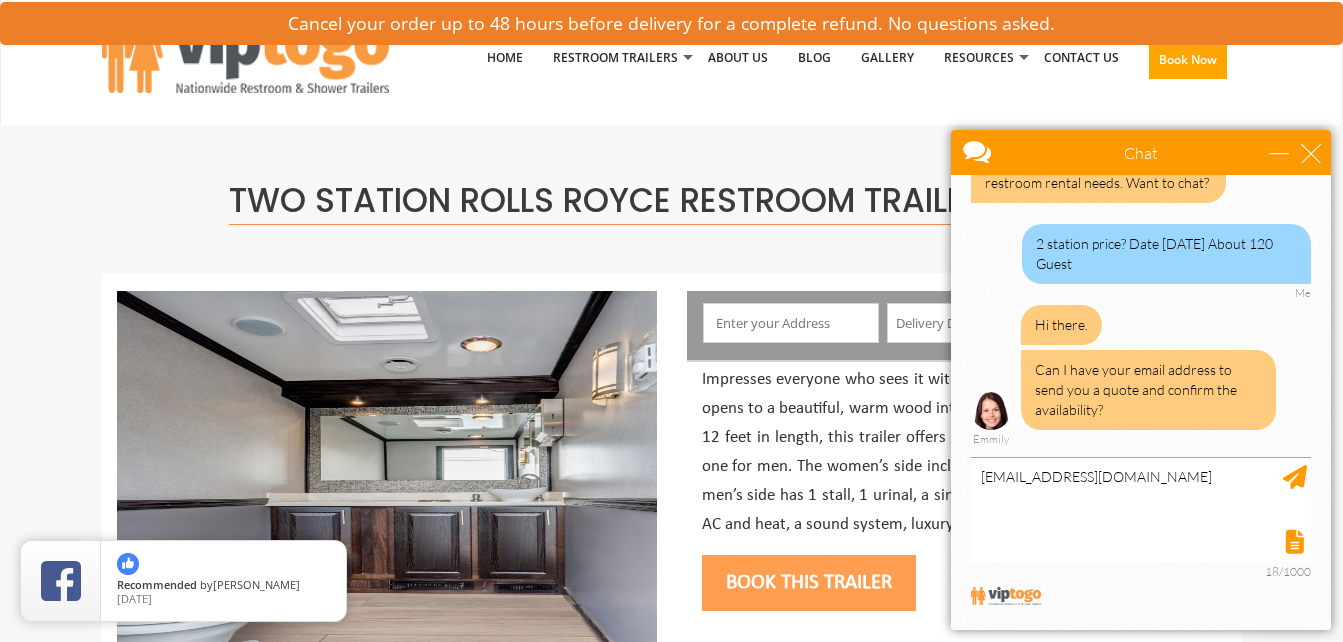 scroll, scrollTop: 0, scrollLeft: 0, axis: both 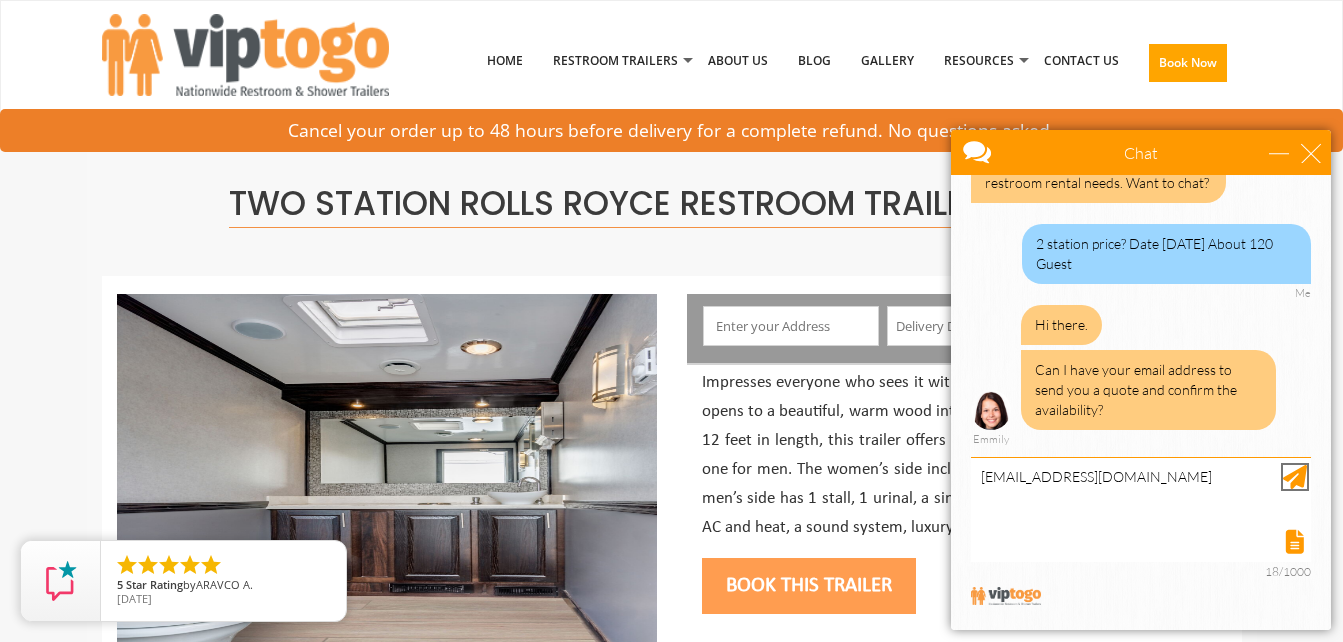 click at bounding box center (1295, 477) 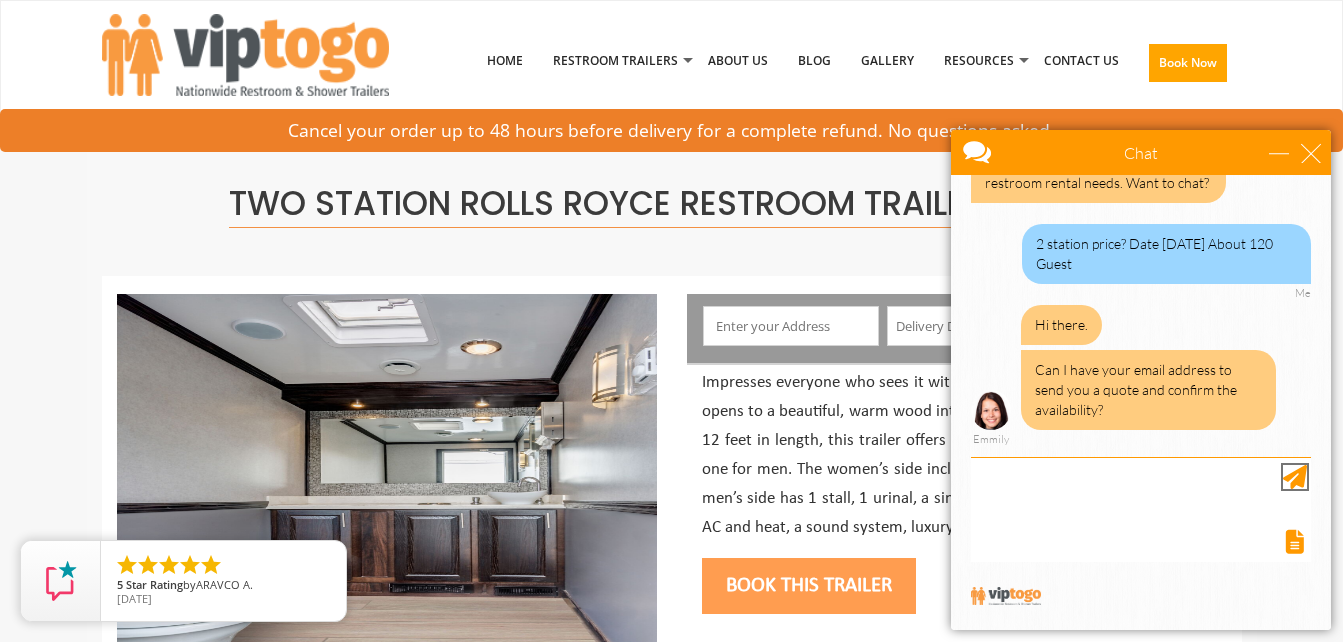 scroll, scrollTop: 113, scrollLeft: 0, axis: vertical 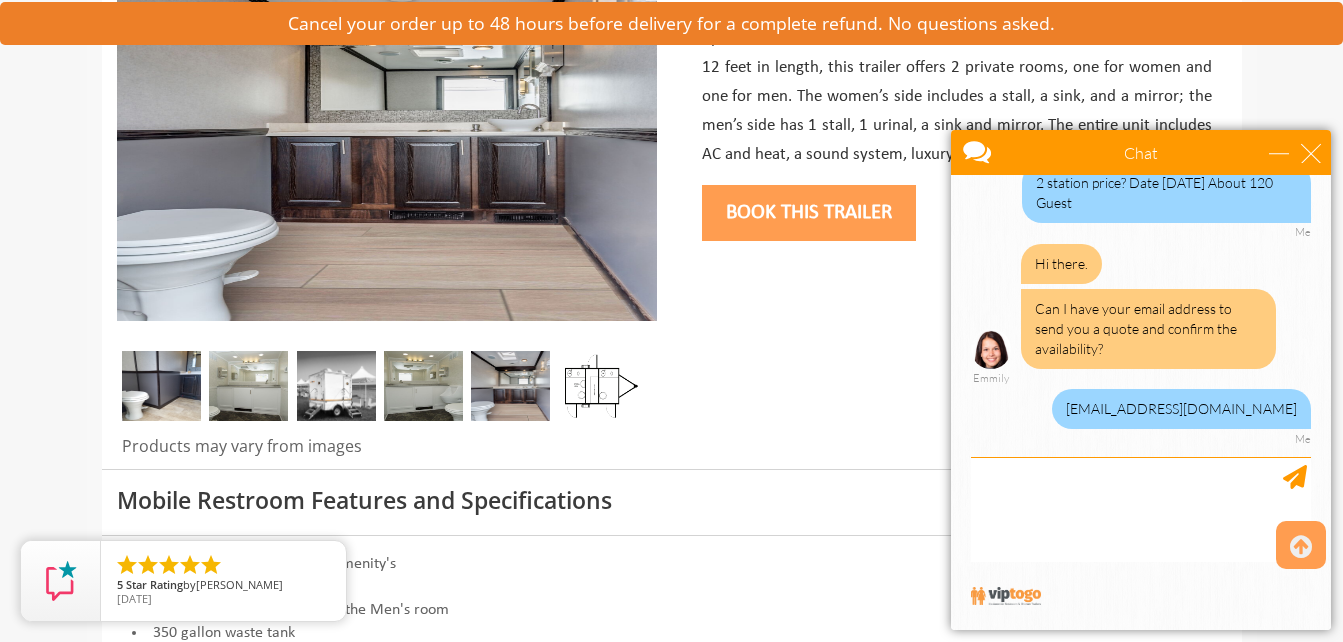 click at bounding box center [598, 386] 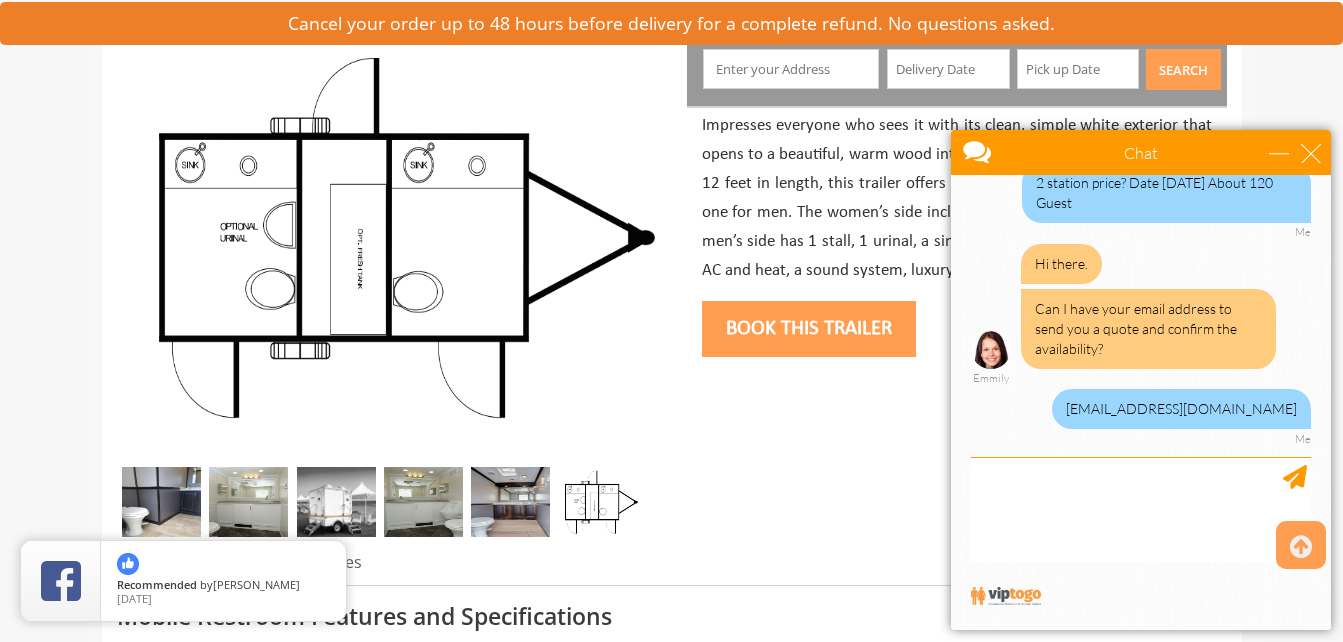 scroll, scrollTop: 253, scrollLeft: 0, axis: vertical 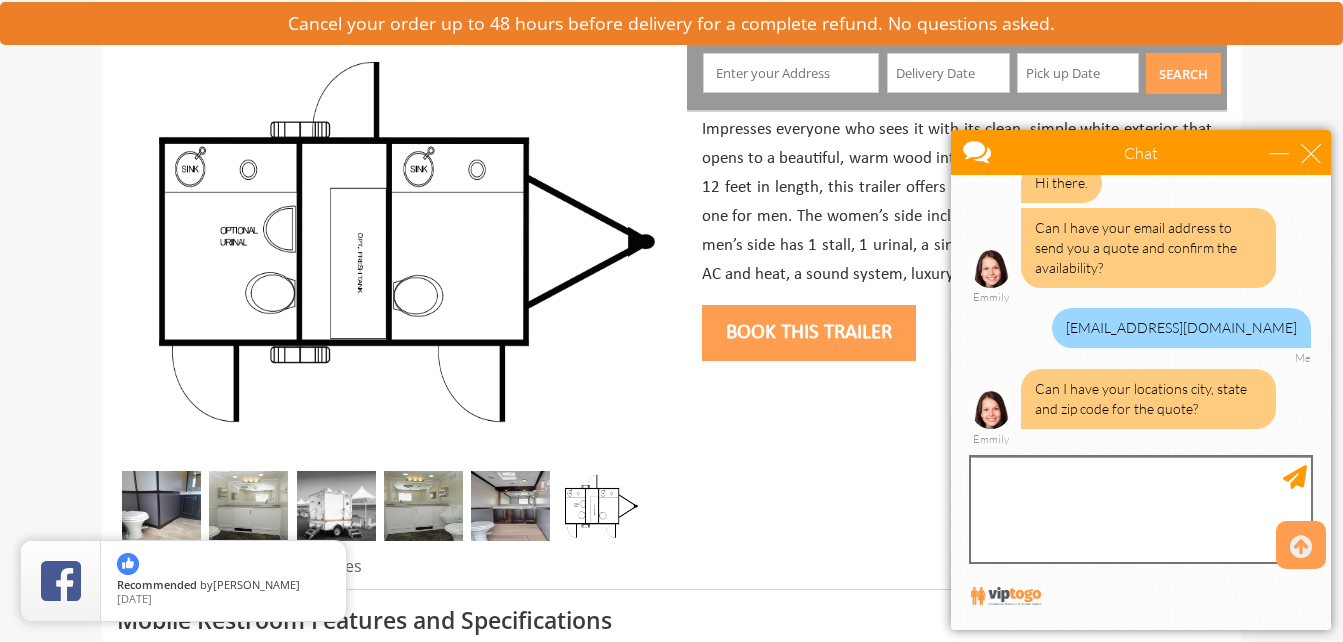 click at bounding box center (1141, 509) 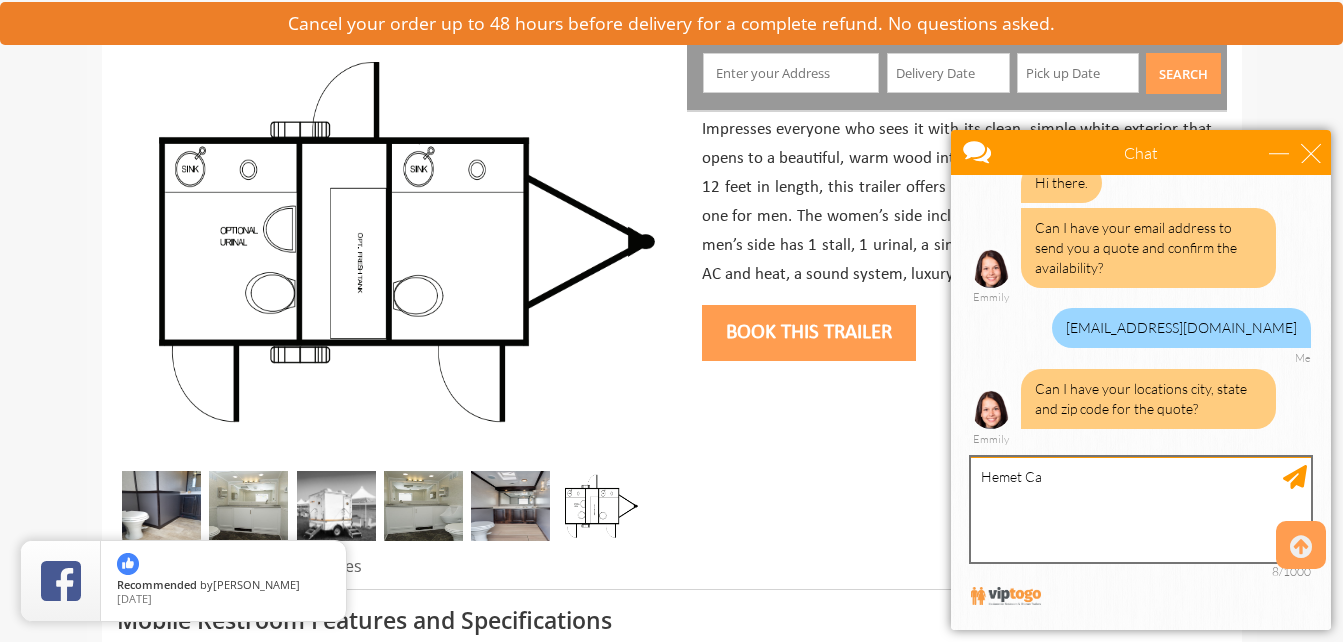 click on "Hemet Ca" at bounding box center [1141, 509] 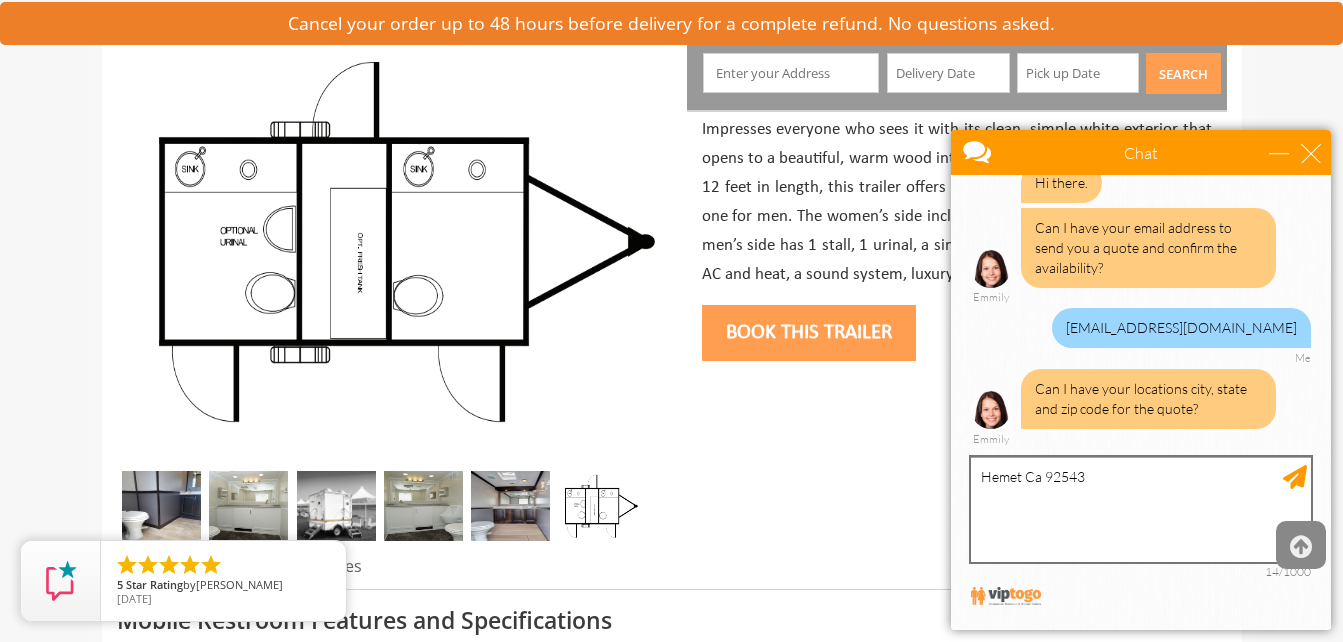 type on "Hemet Ca 92543" 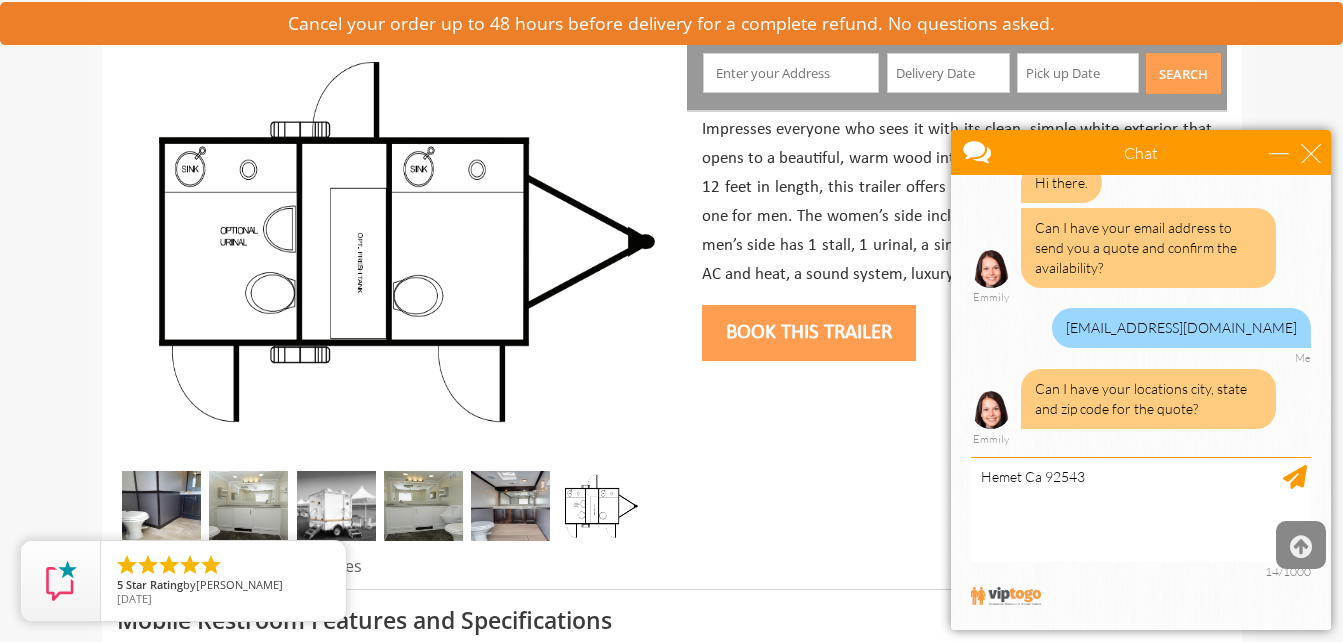 click at bounding box center [1301, 547] 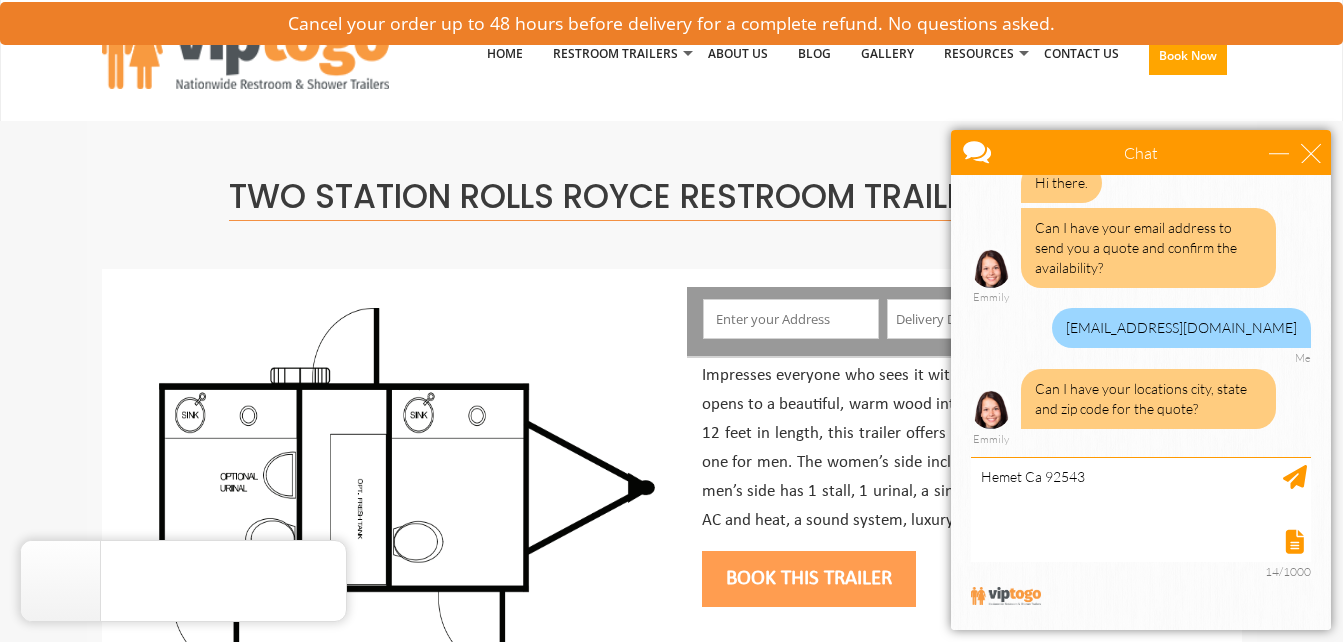scroll, scrollTop: 0, scrollLeft: 0, axis: both 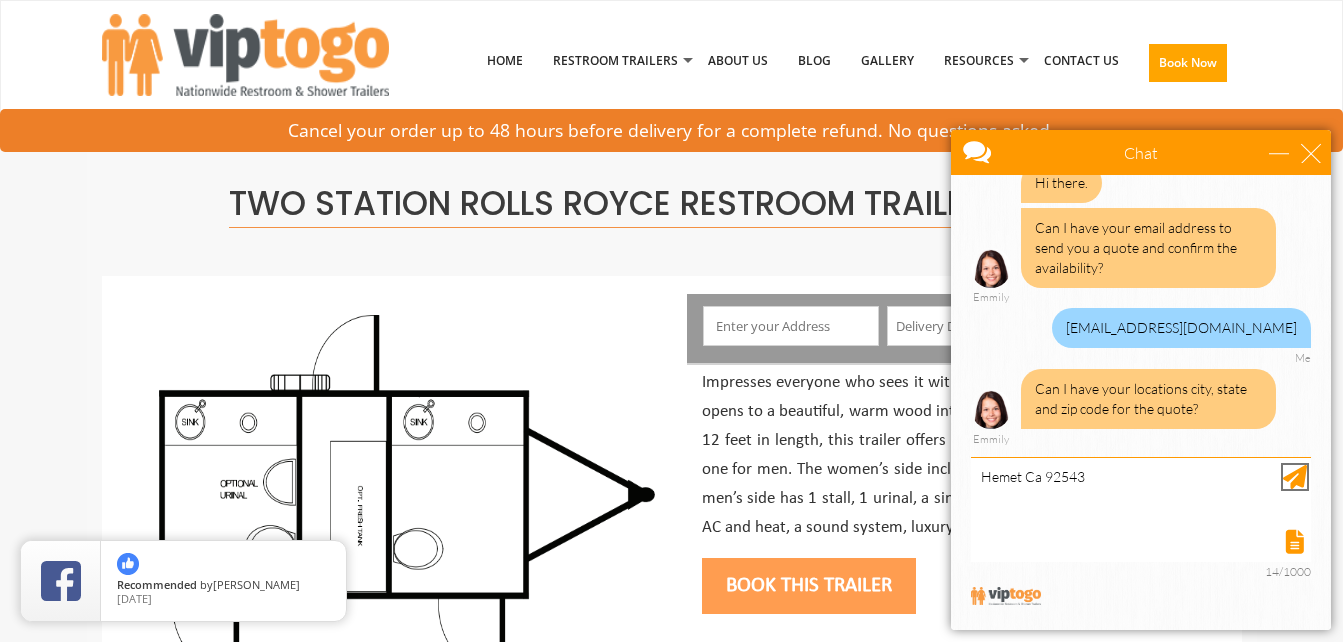 click at bounding box center [1295, 477] 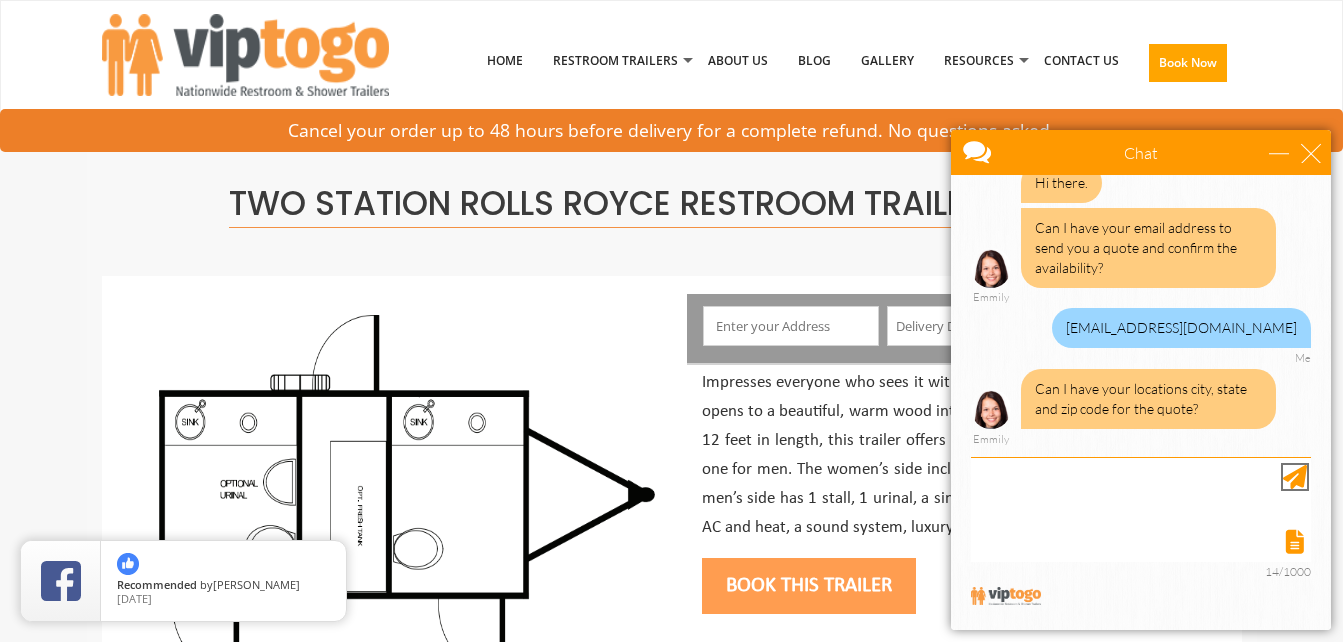 scroll, scrollTop: 255, scrollLeft: 0, axis: vertical 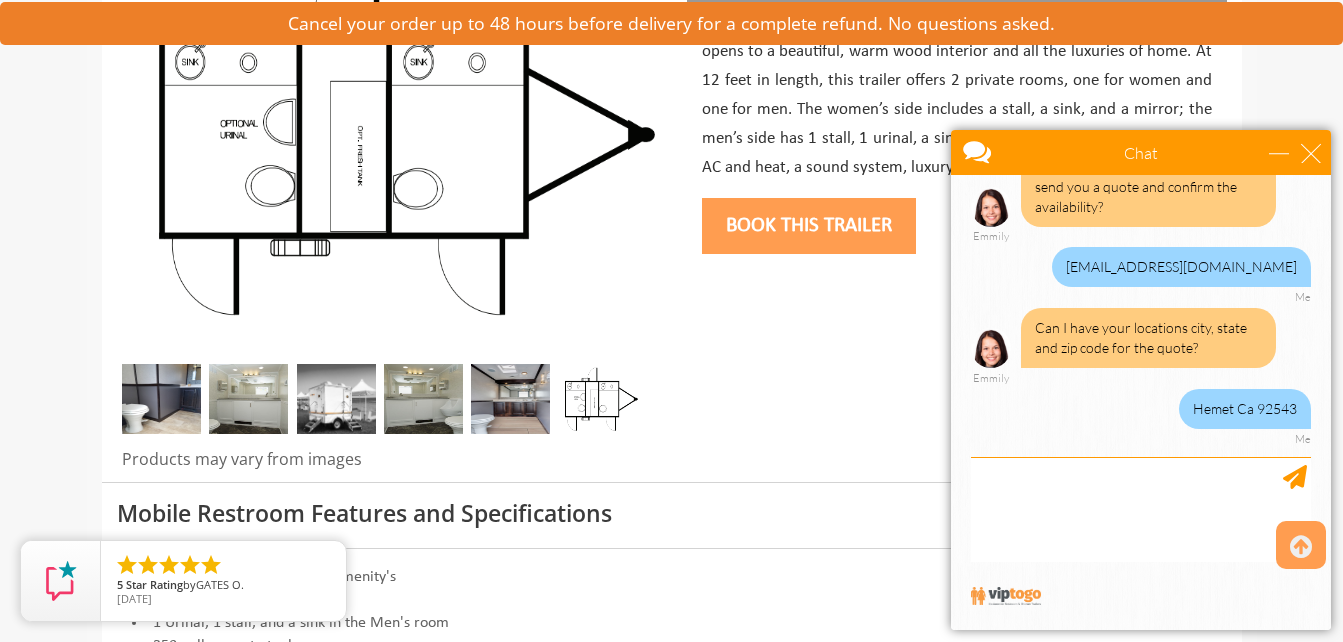 click at bounding box center [510, 399] 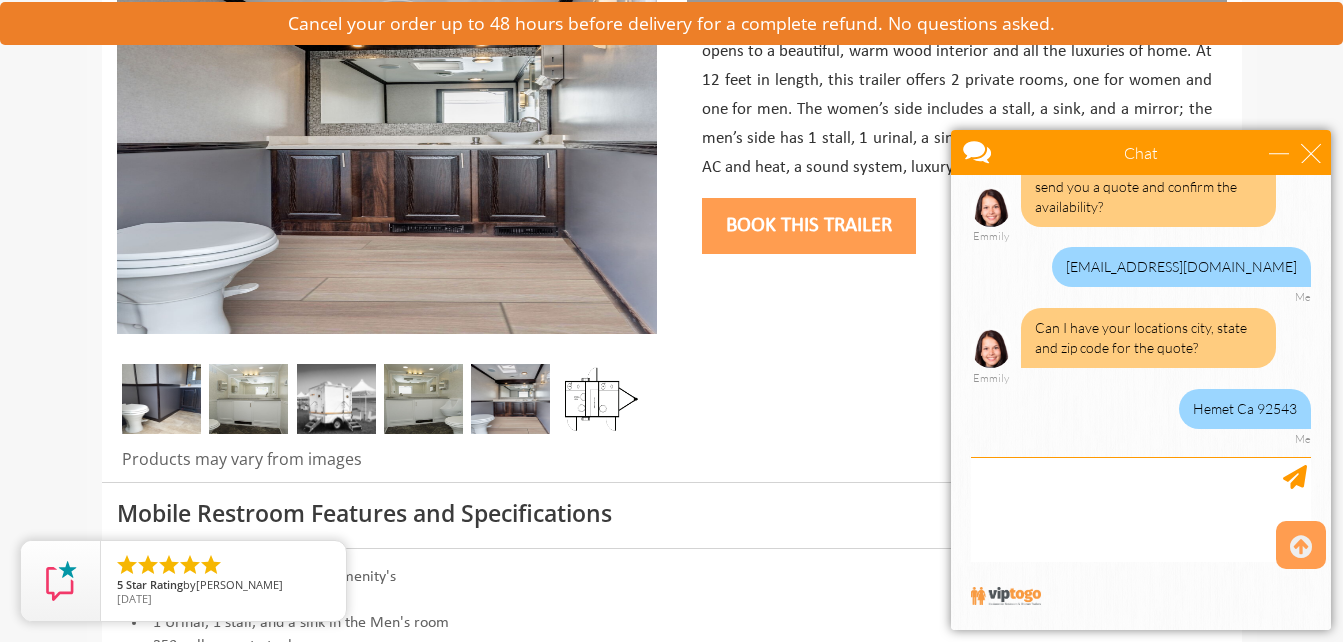 scroll, scrollTop: 376, scrollLeft: 0, axis: vertical 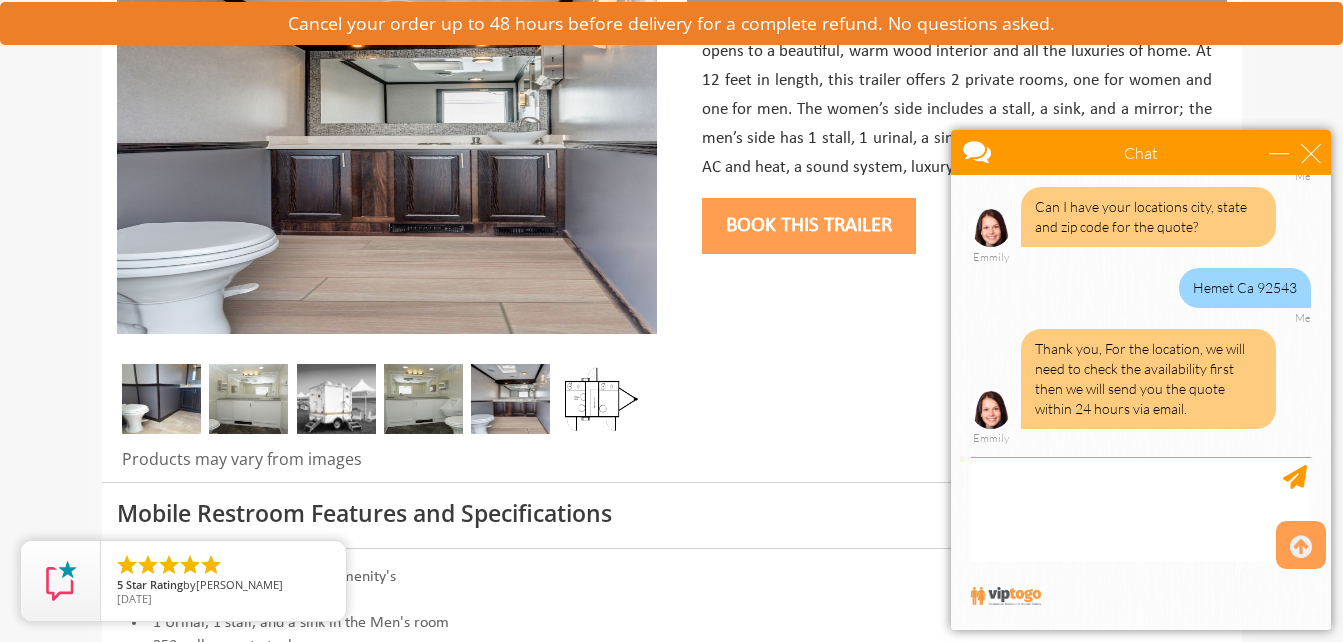 click at bounding box center (423, 399) 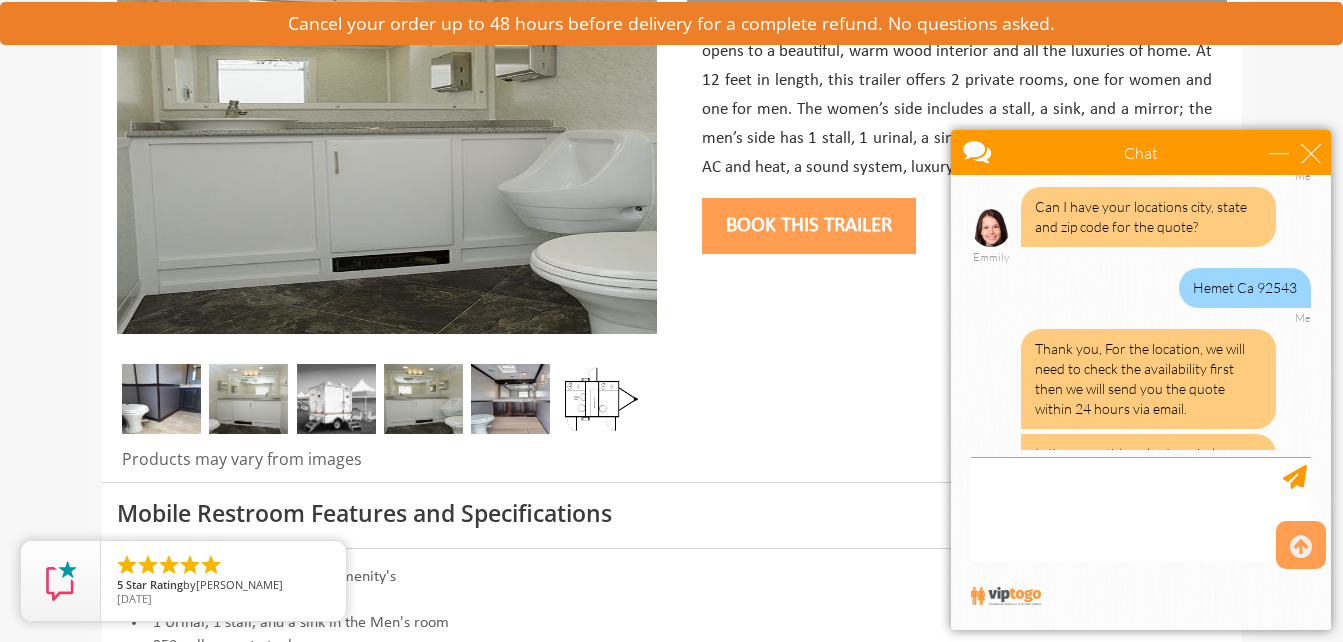 scroll, scrollTop: 441, scrollLeft: 0, axis: vertical 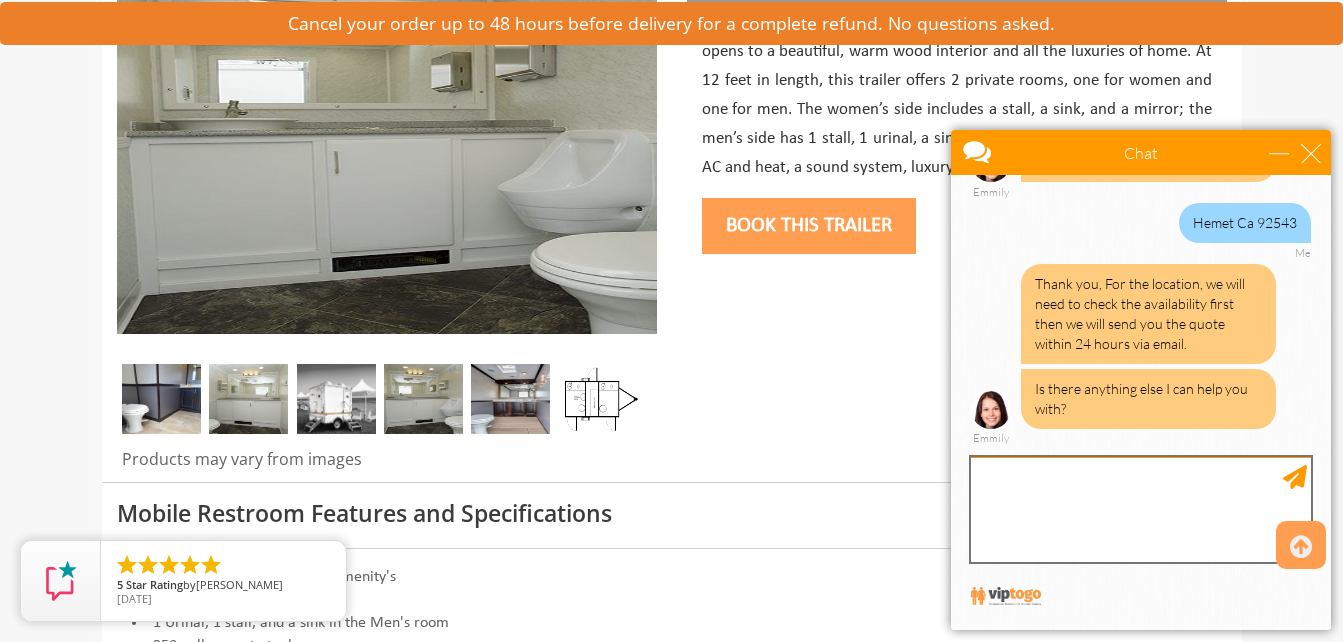 click at bounding box center (1141, 509) 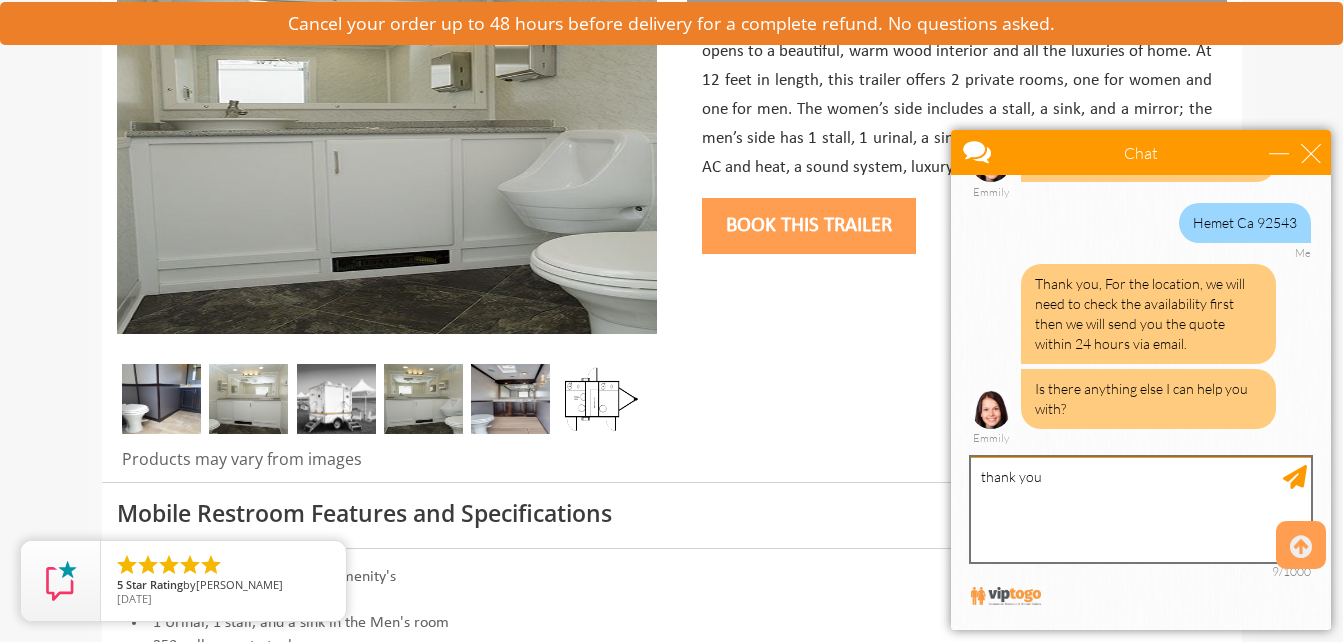 click on "thank you" at bounding box center (1141, 509) 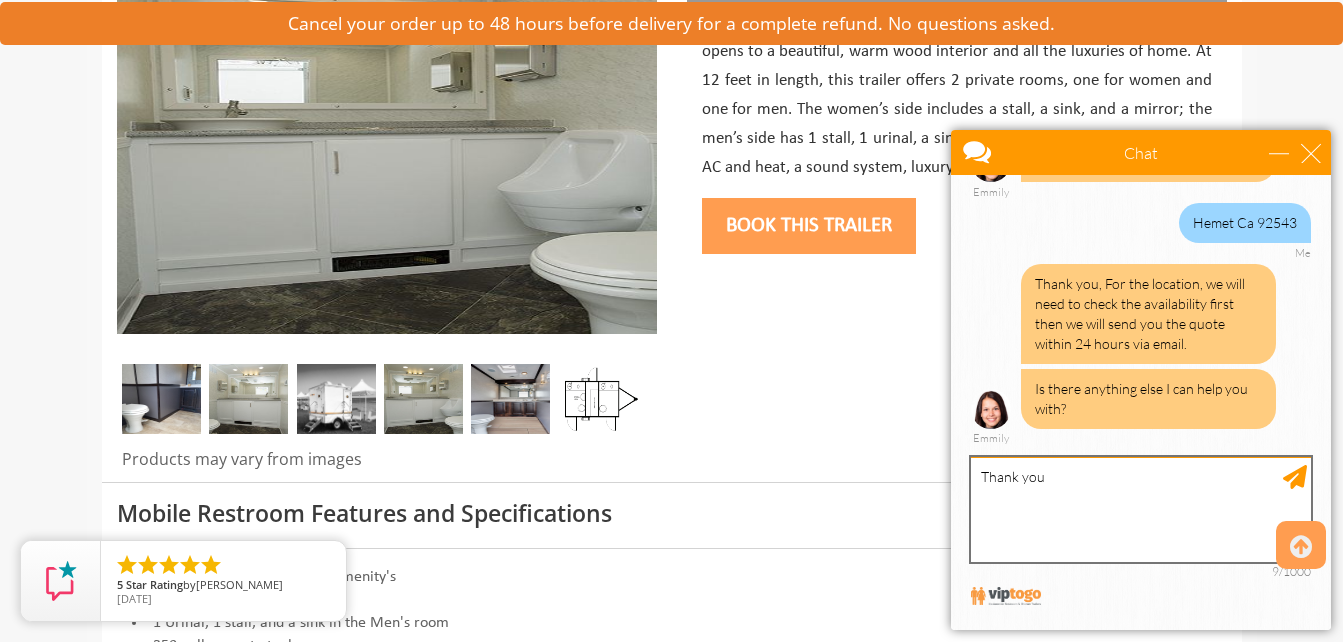 type on "Thank you" 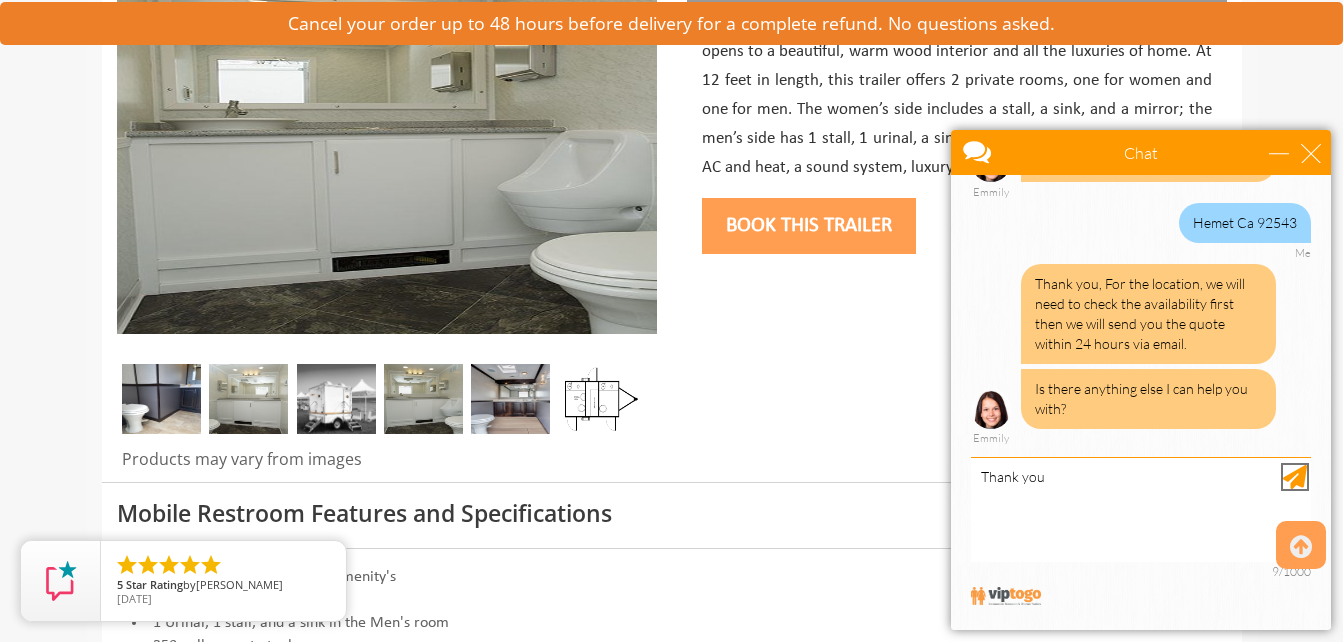 click at bounding box center (1295, 477) 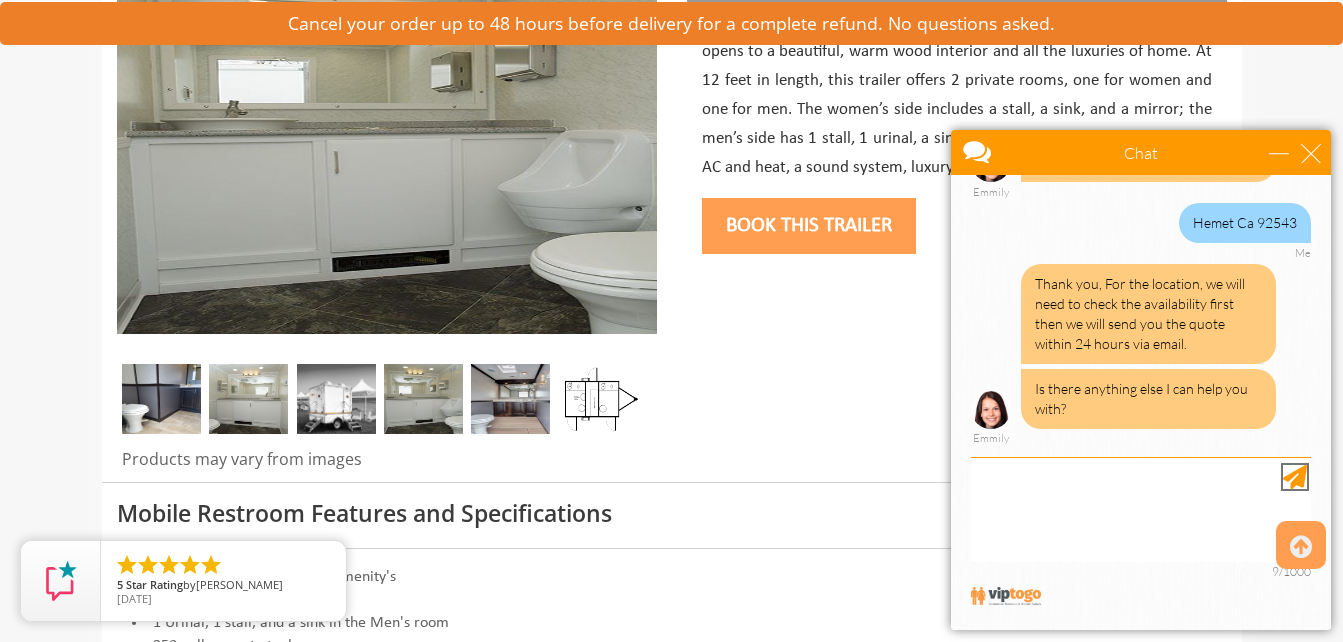 scroll, scrollTop: 502, scrollLeft: 0, axis: vertical 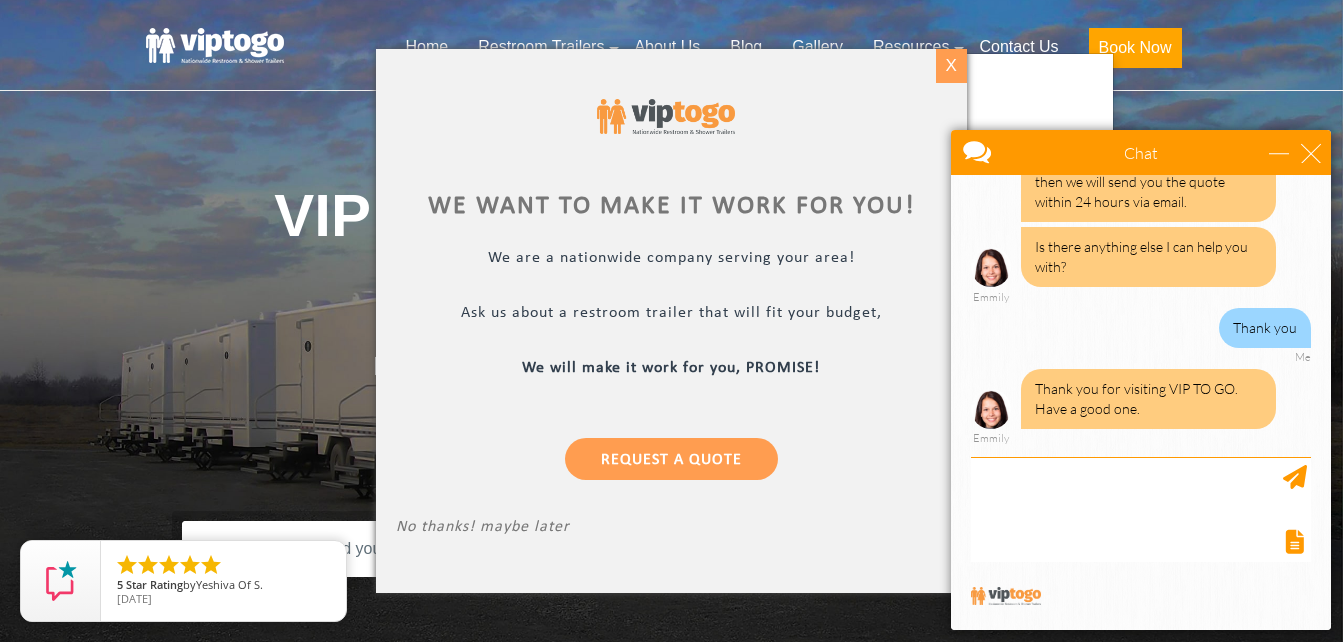 click on "X" at bounding box center [951, 66] 